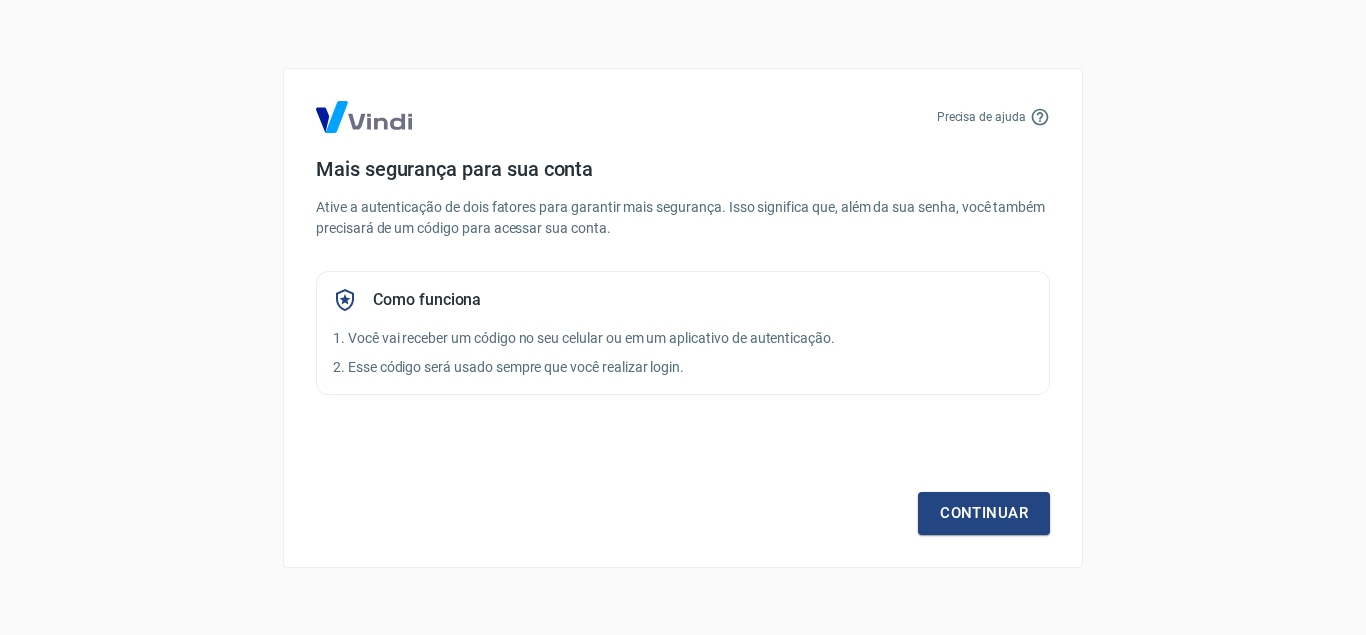 scroll, scrollTop: 0, scrollLeft: 0, axis: both 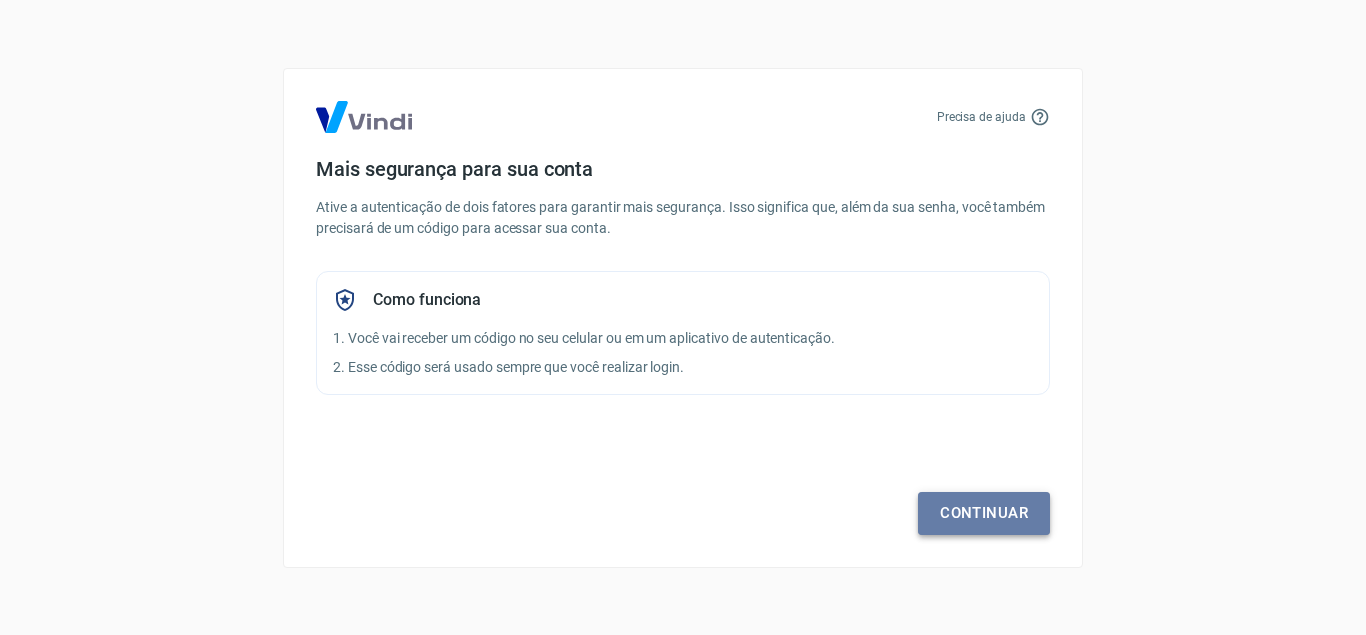 click on "Continuar" at bounding box center [984, 513] 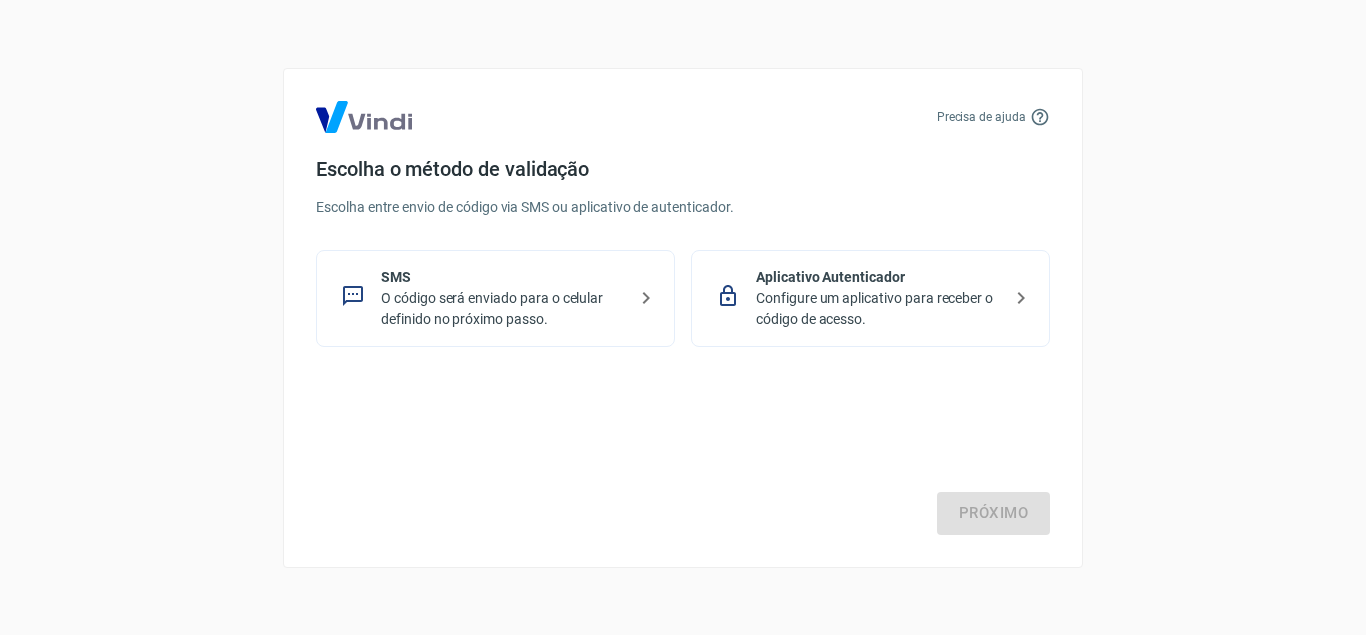 click on "Configure um aplicativo para receber o código de acesso." at bounding box center (878, 309) 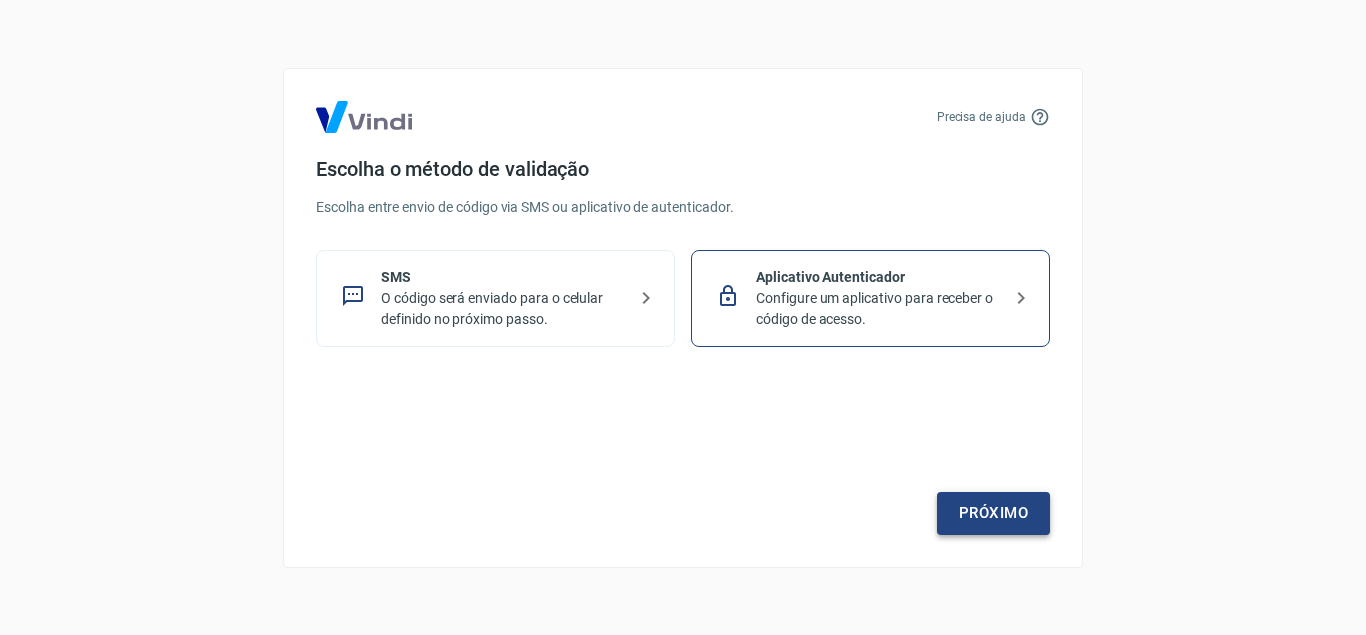 click on "Próximo" at bounding box center (993, 513) 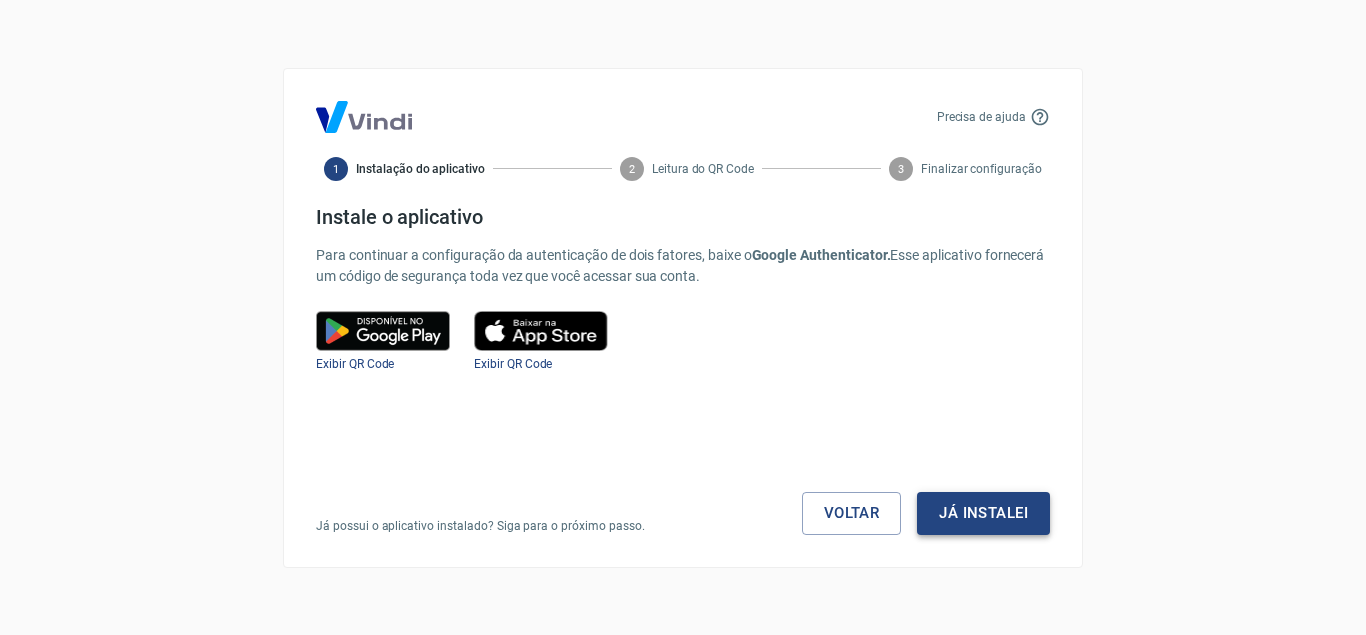 click on "Já instalei" at bounding box center [983, 513] 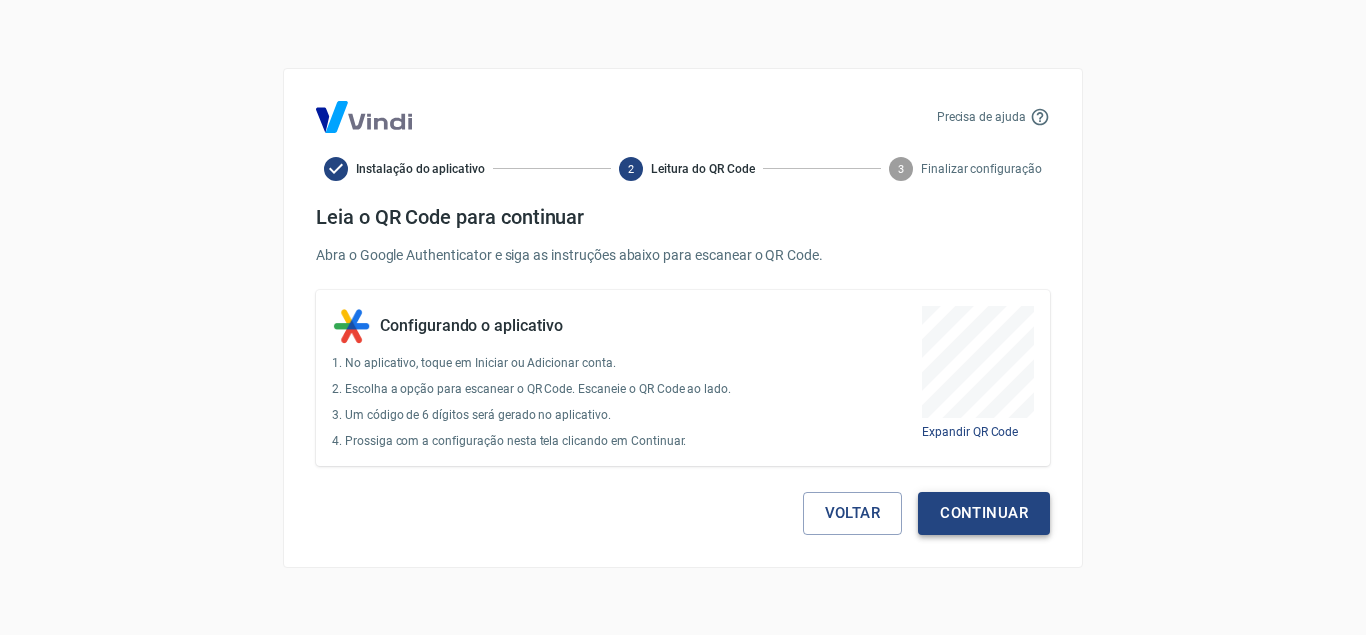 click on "Continuar" at bounding box center (984, 513) 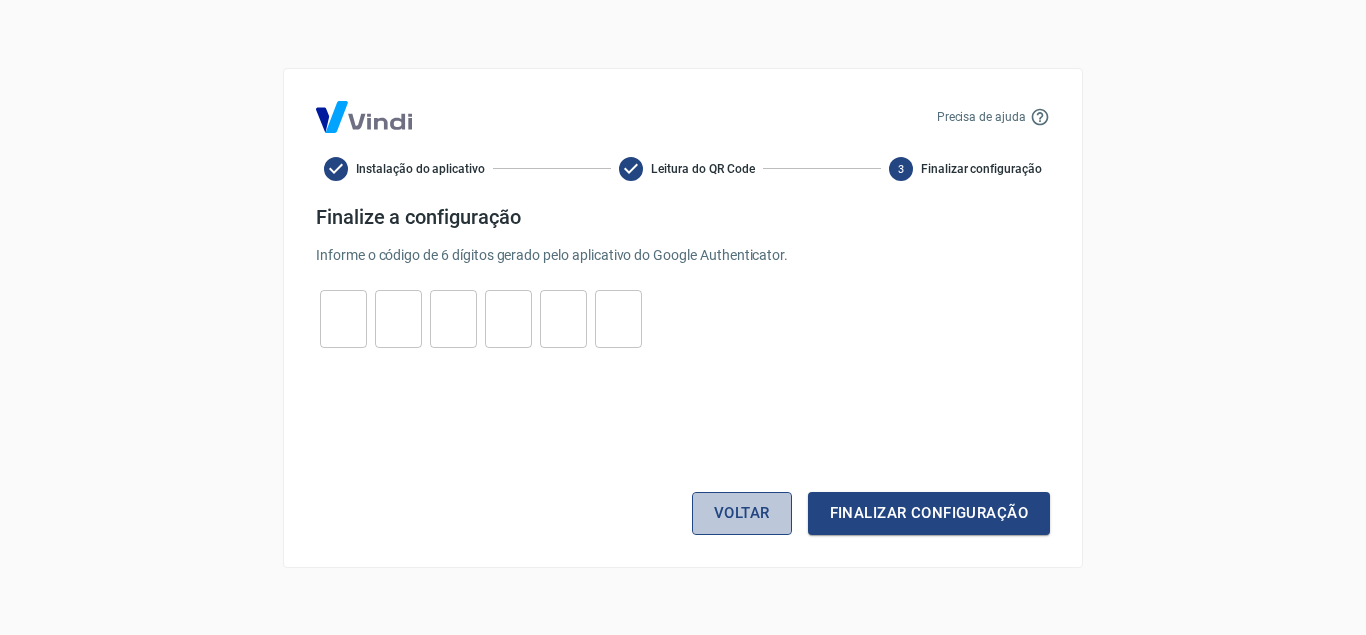 click on "Voltar" at bounding box center [742, 513] 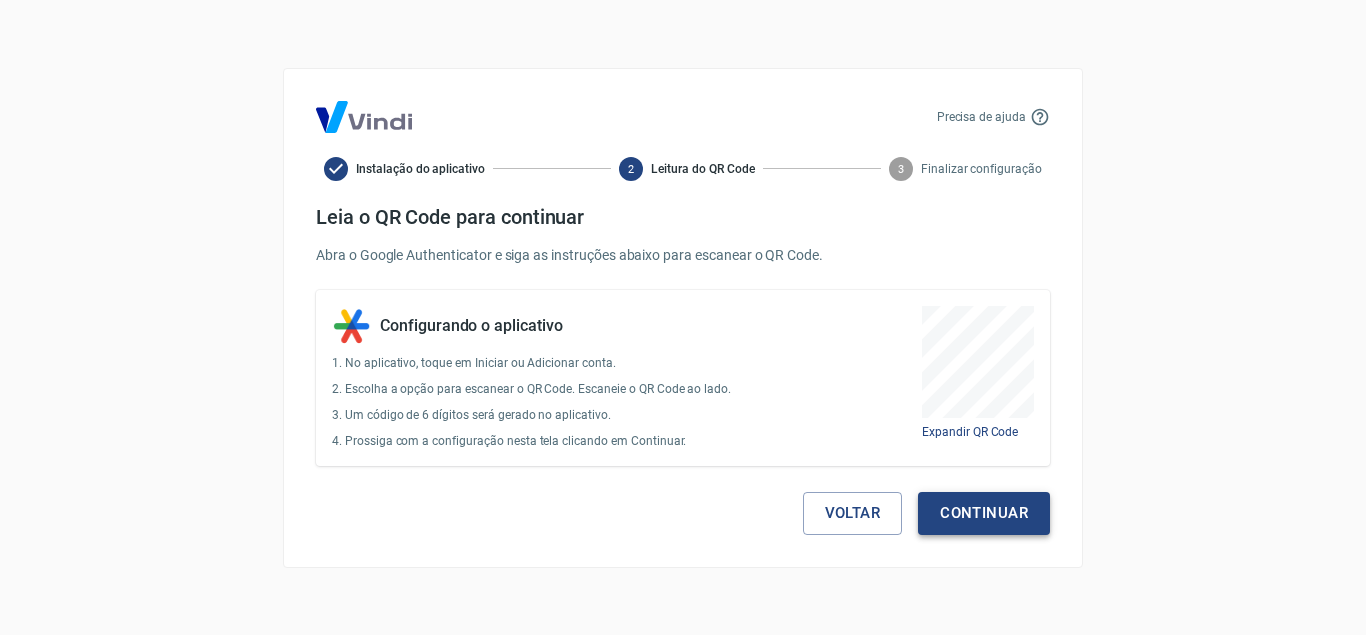 click on "Continuar" at bounding box center (984, 513) 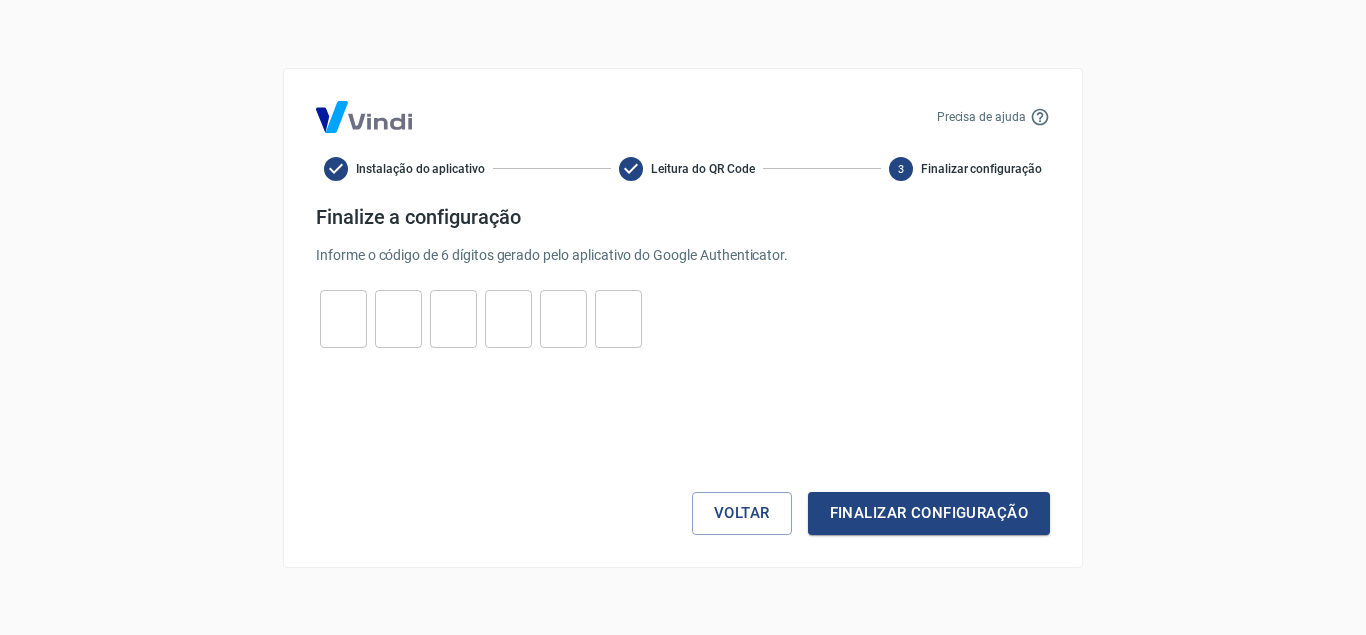 click at bounding box center [343, 318] 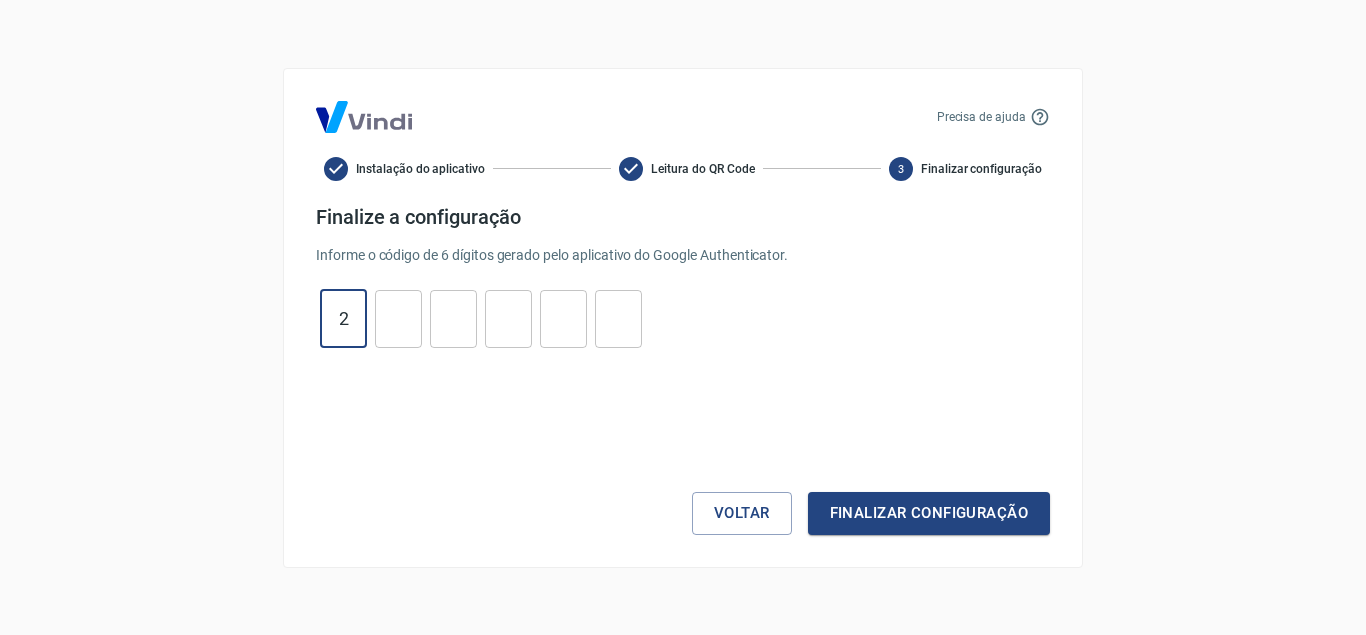 type on "9" 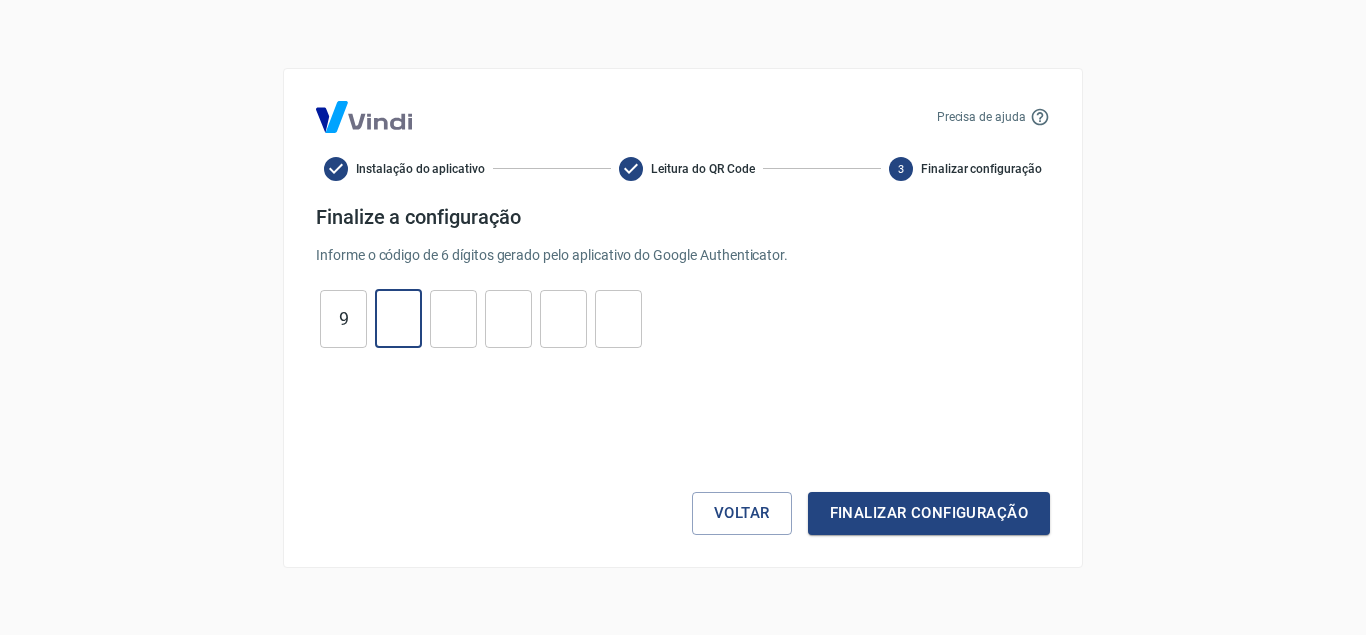 type on "7" 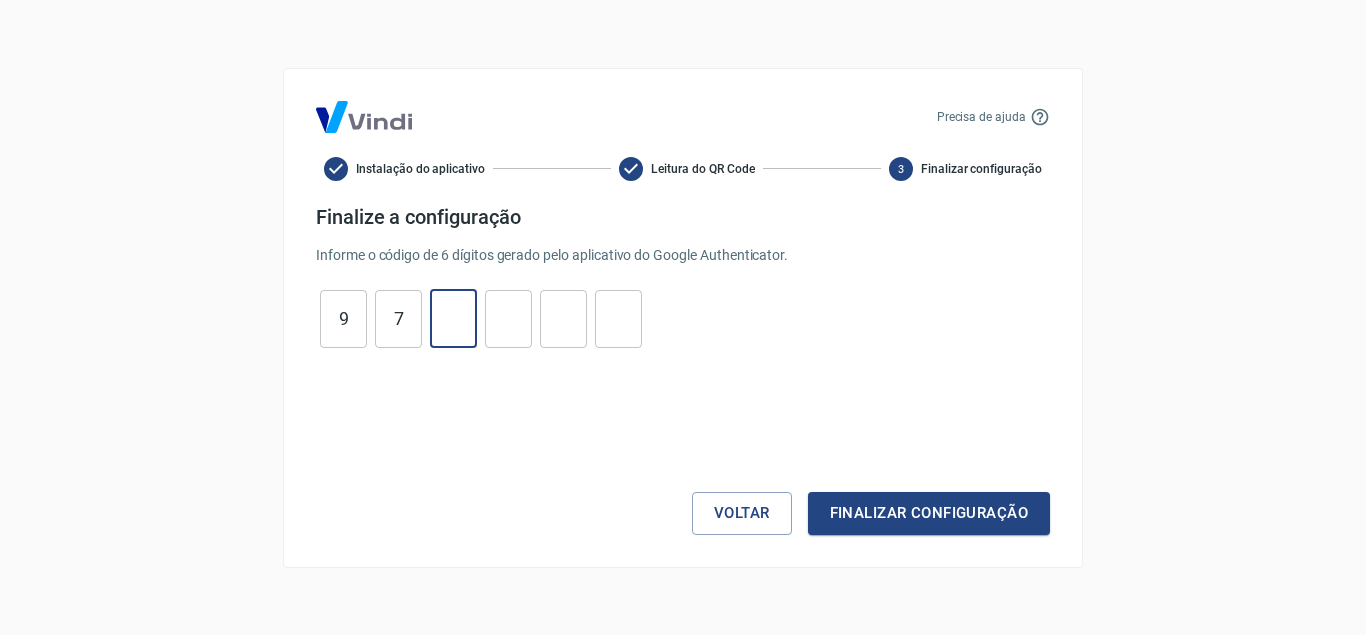 type on "5" 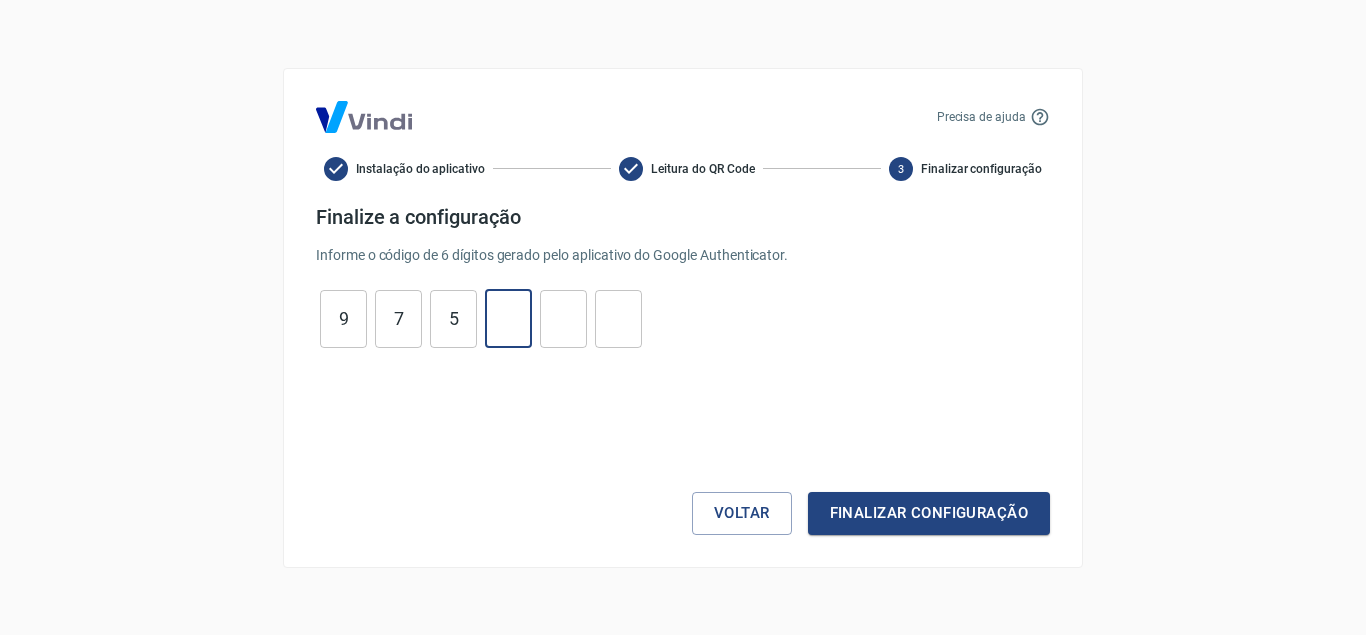 type on "6" 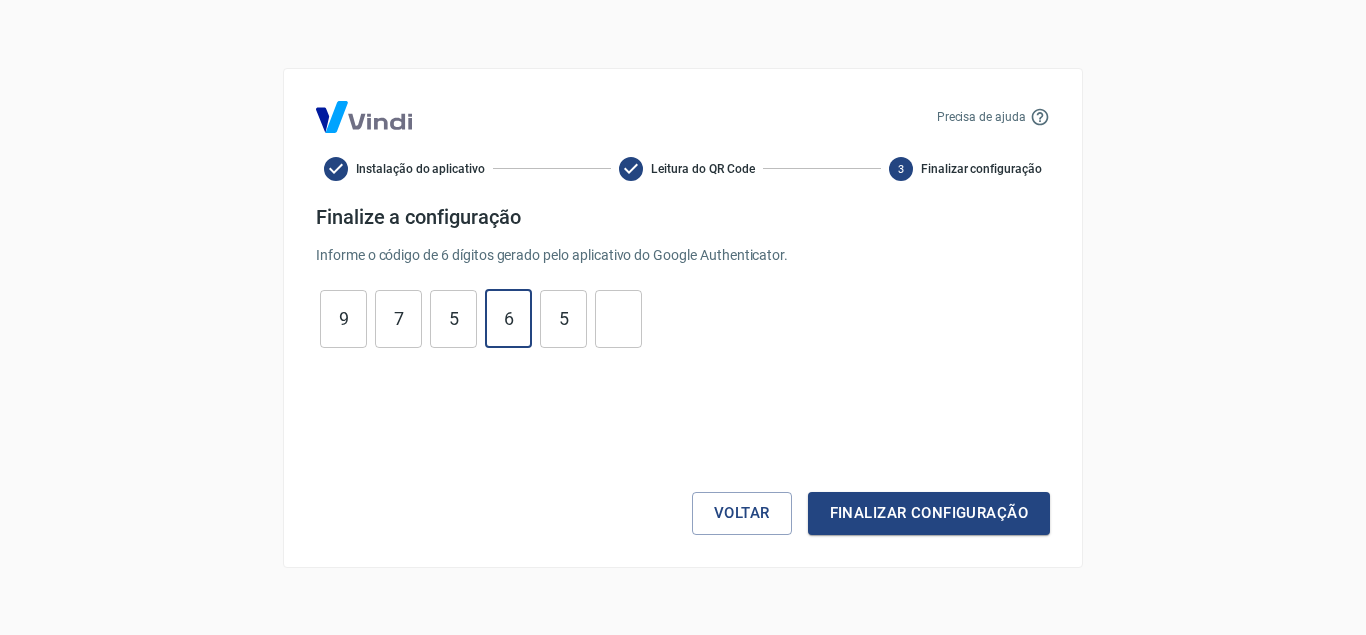 type on "5" 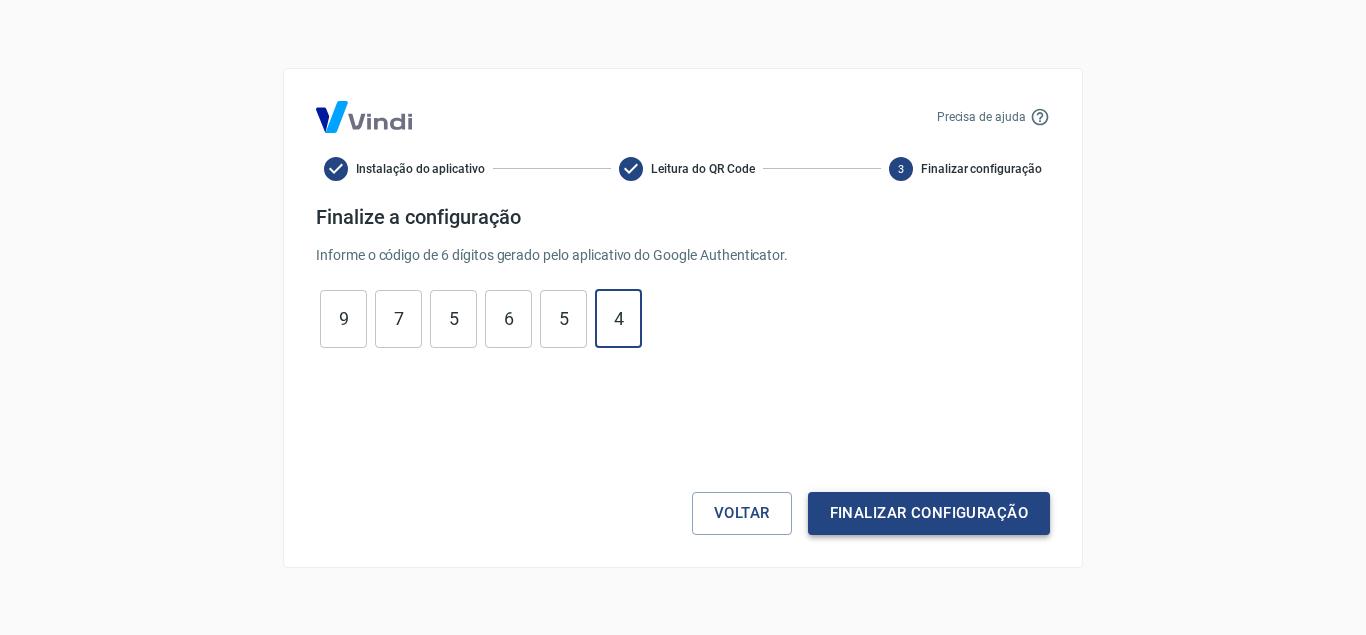 type on "4" 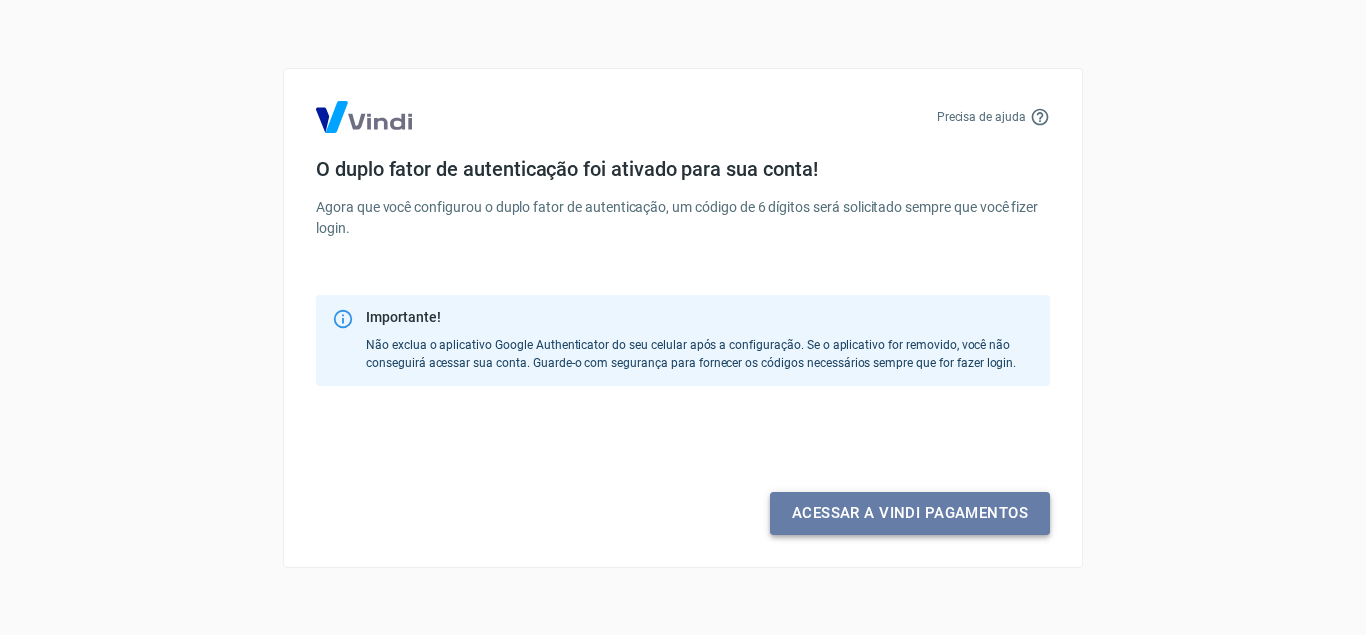 click on "Acessar a Vindi pagamentos" at bounding box center [910, 513] 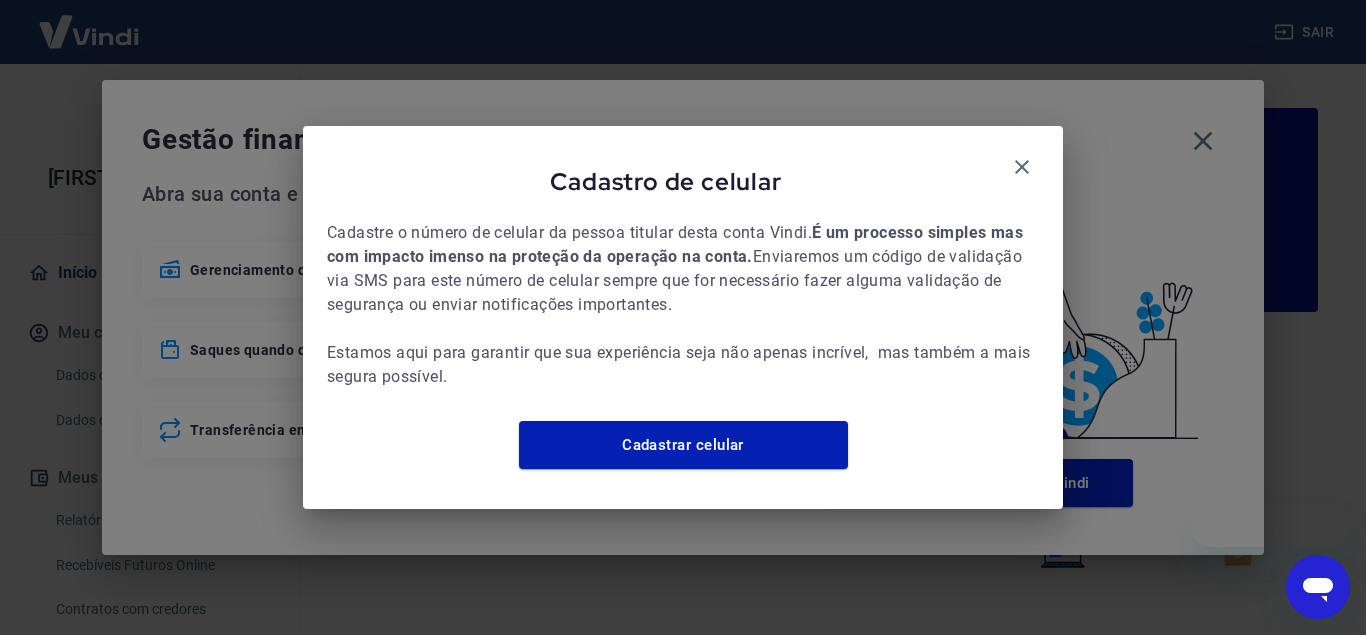 scroll, scrollTop: 0, scrollLeft: 0, axis: both 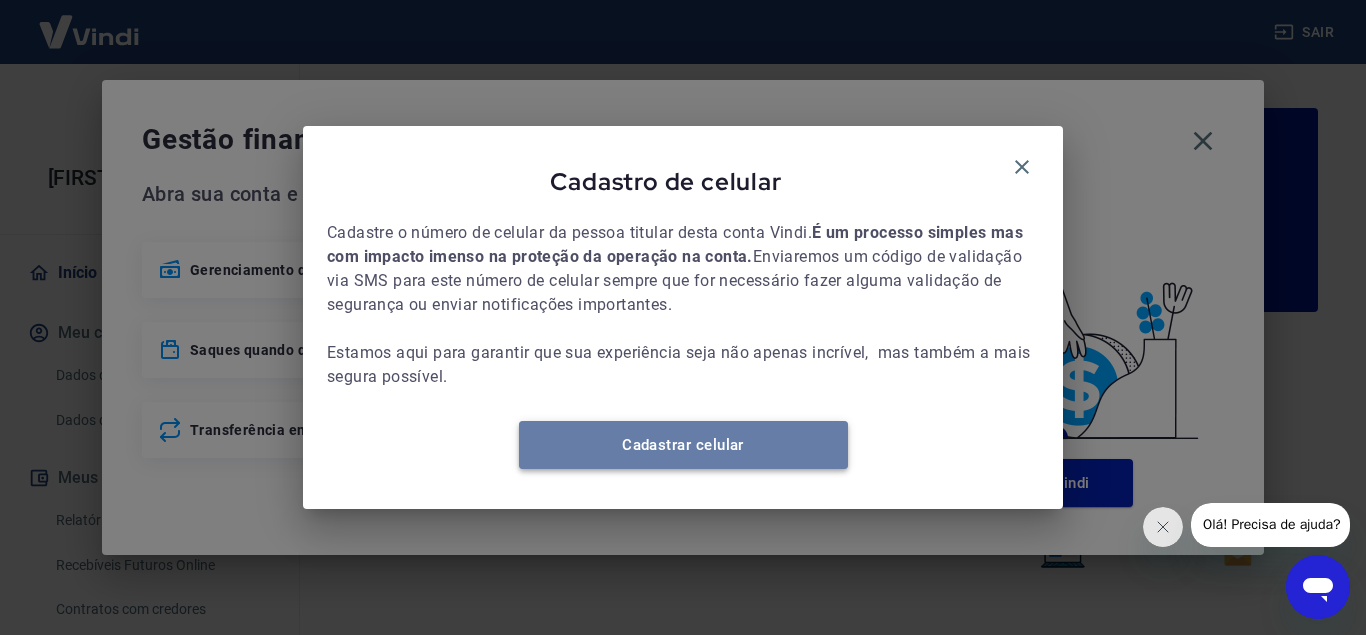 click on "Cadastrar celular" at bounding box center [683, 445] 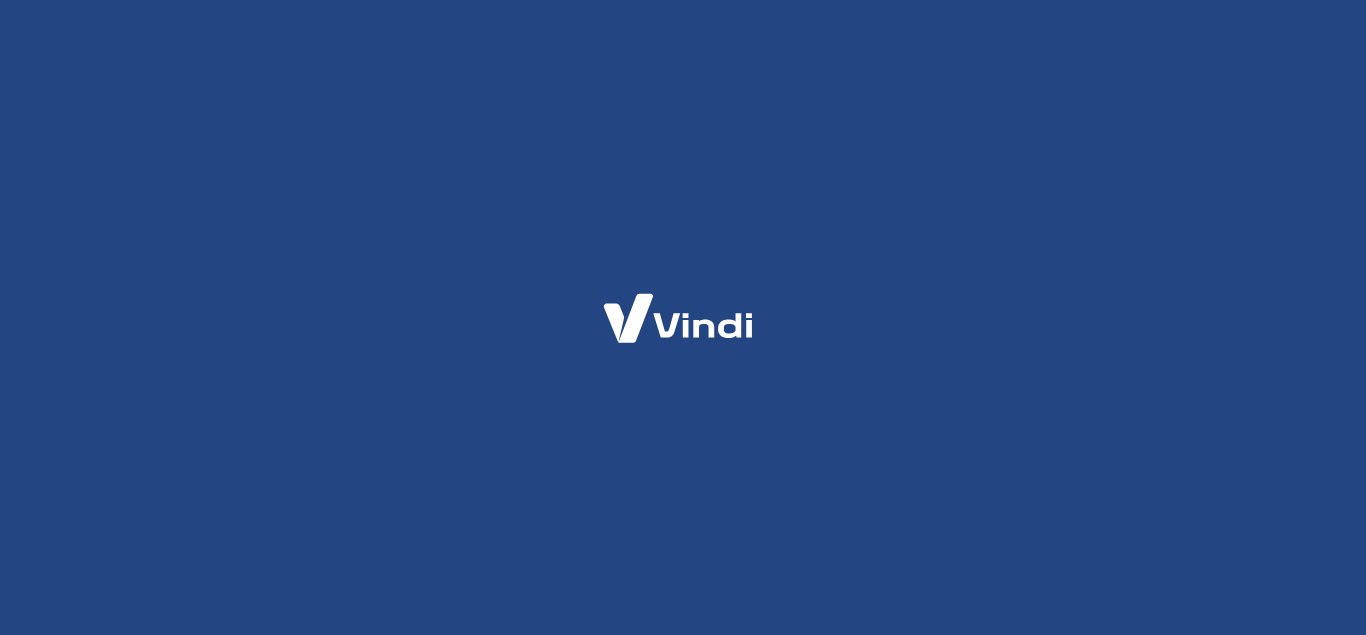 scroll, scrollTop: 0, scrollLeft: 0, axis: both 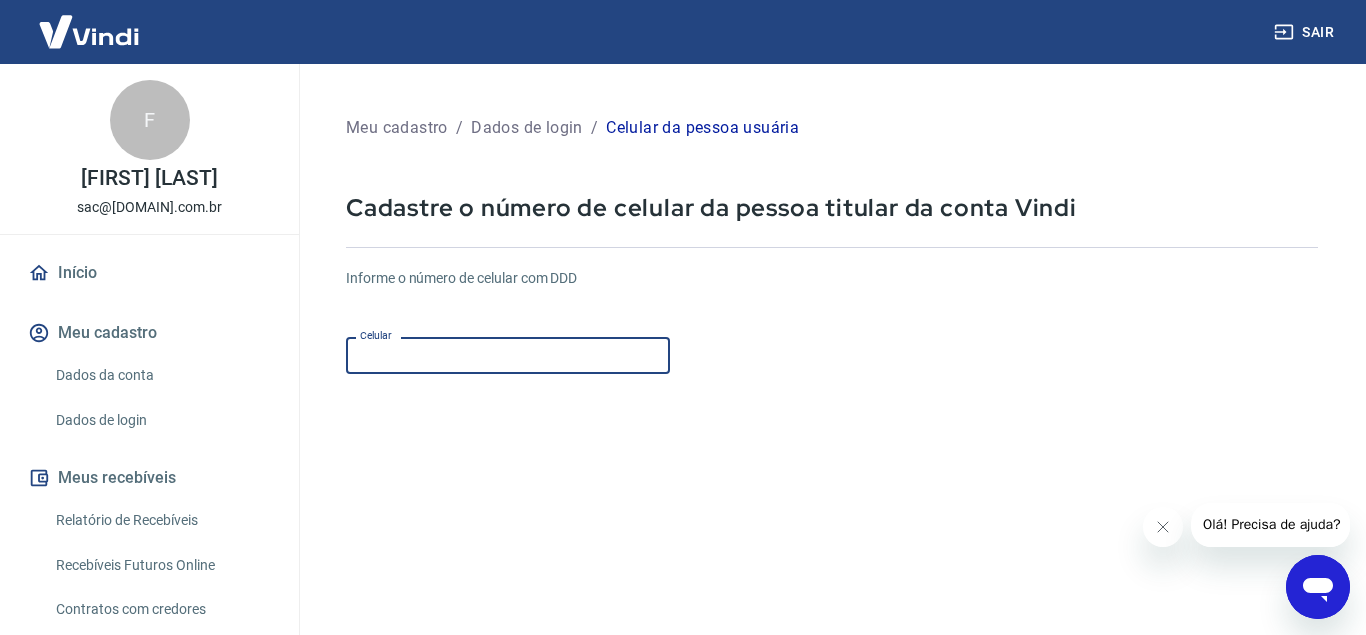 click on "Celular" at bounding box center [508, 355] 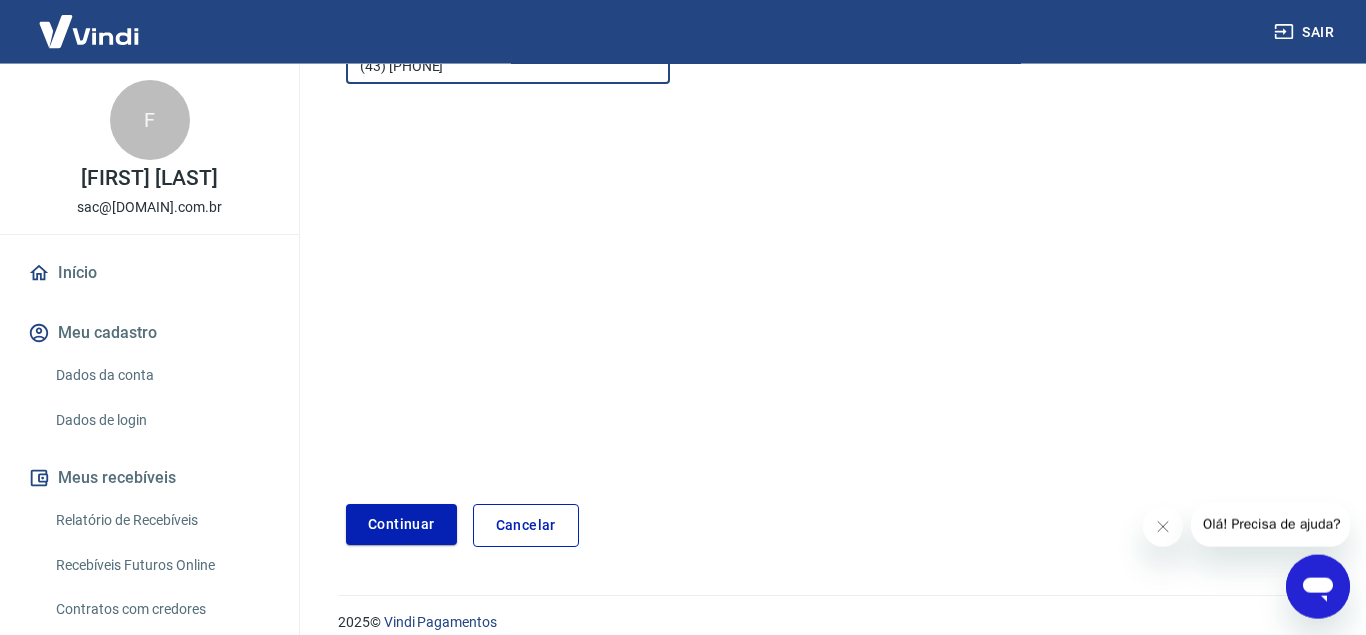 scroll, scrollTop: 306, scrollLeft: 0, axis: vertical 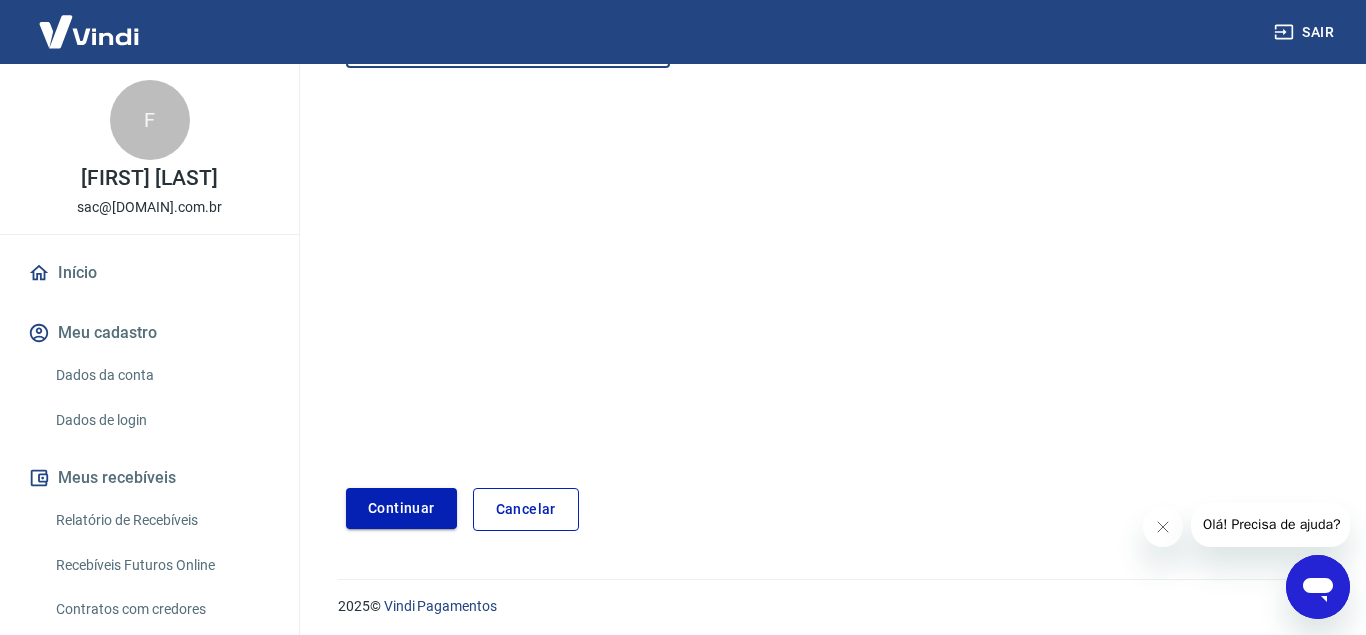 type on "(43) [PHONE]" 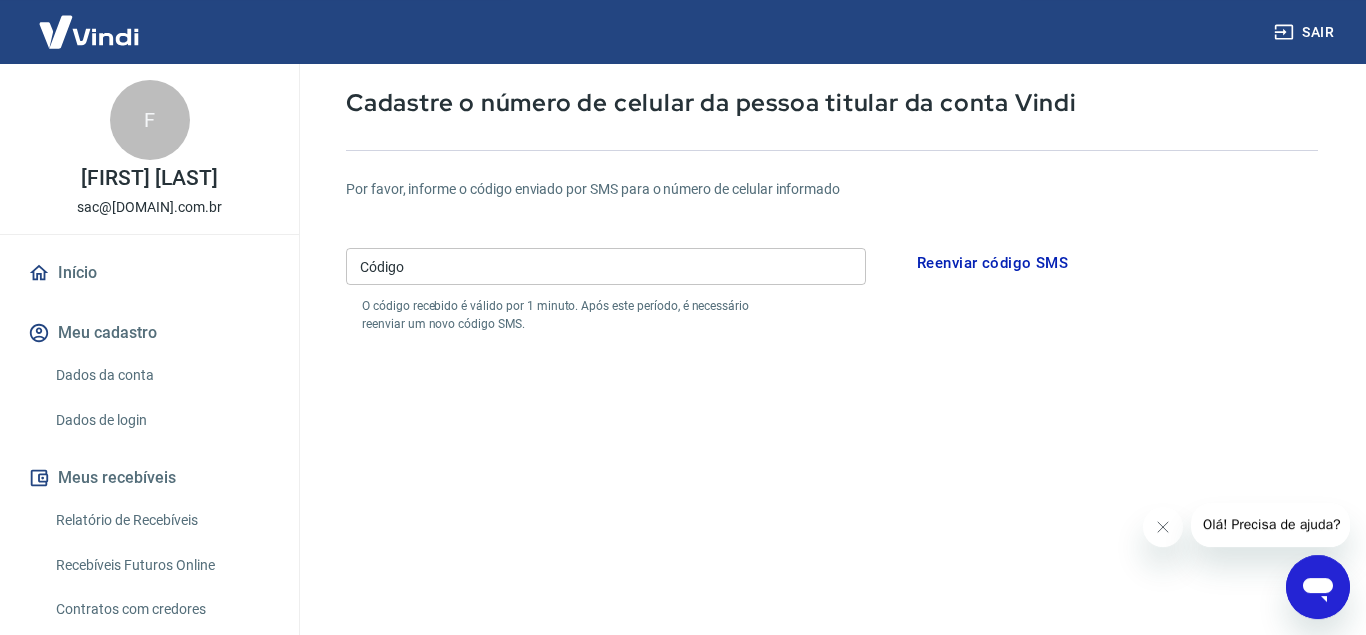 scroll, scrollTop: 102, scrollLeft: 0, axis: vertical 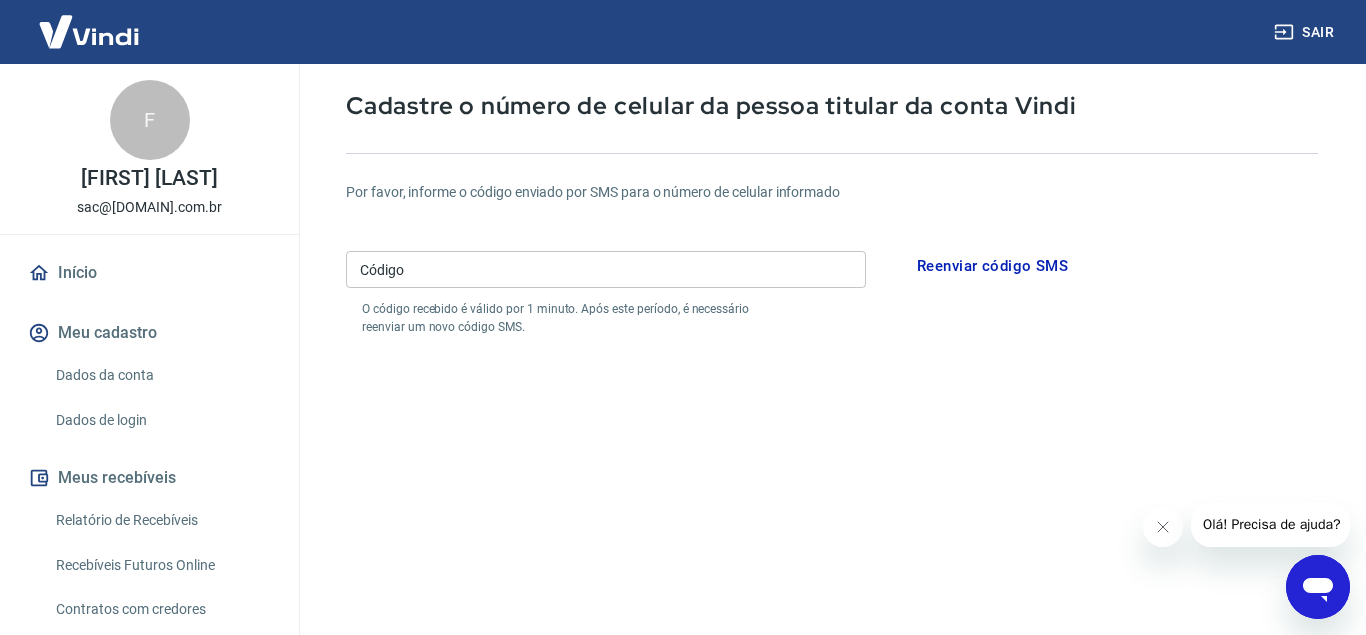 click on "Código" at bounding box center [606, 269] 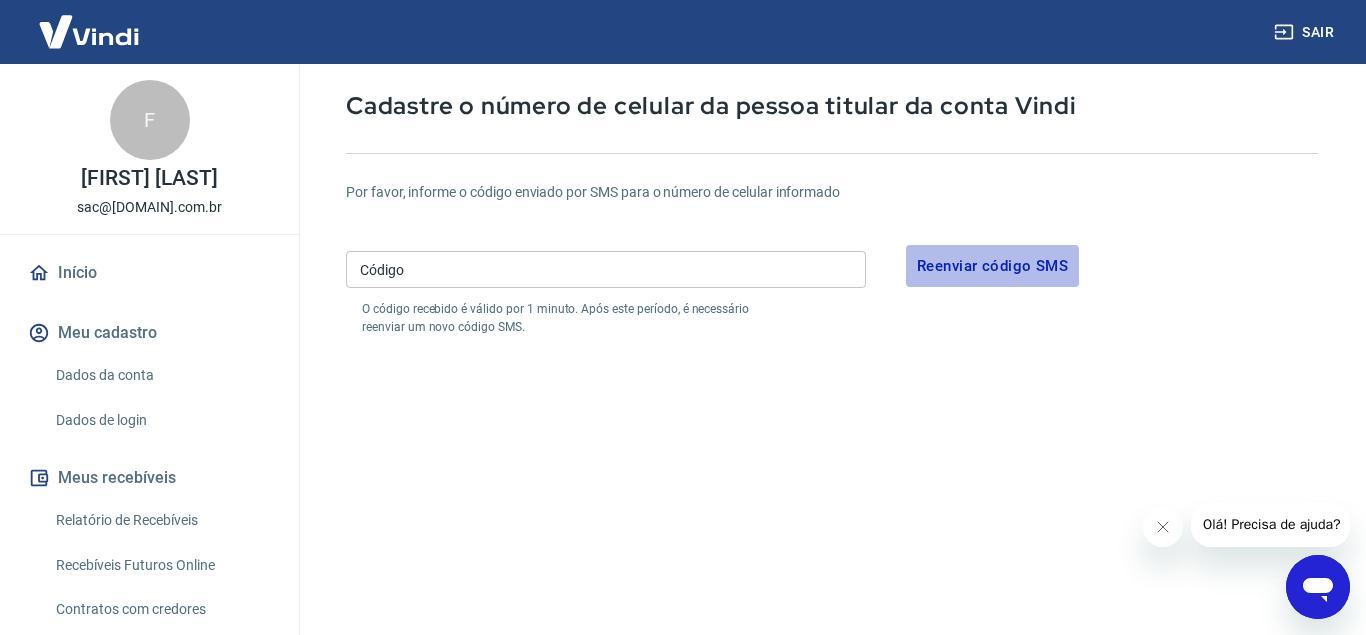 click on "Reenviar código SMS" at bounding box center (992, 266) 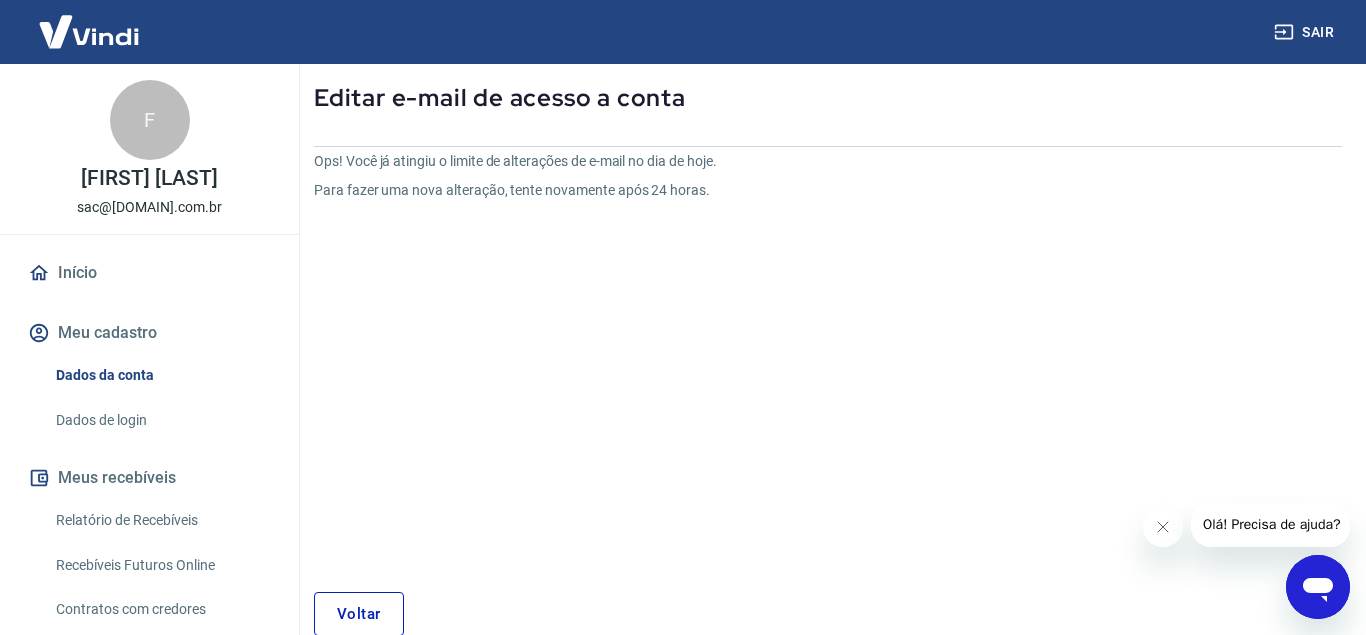 click on "Voltar" at bounding box center [359, 614] 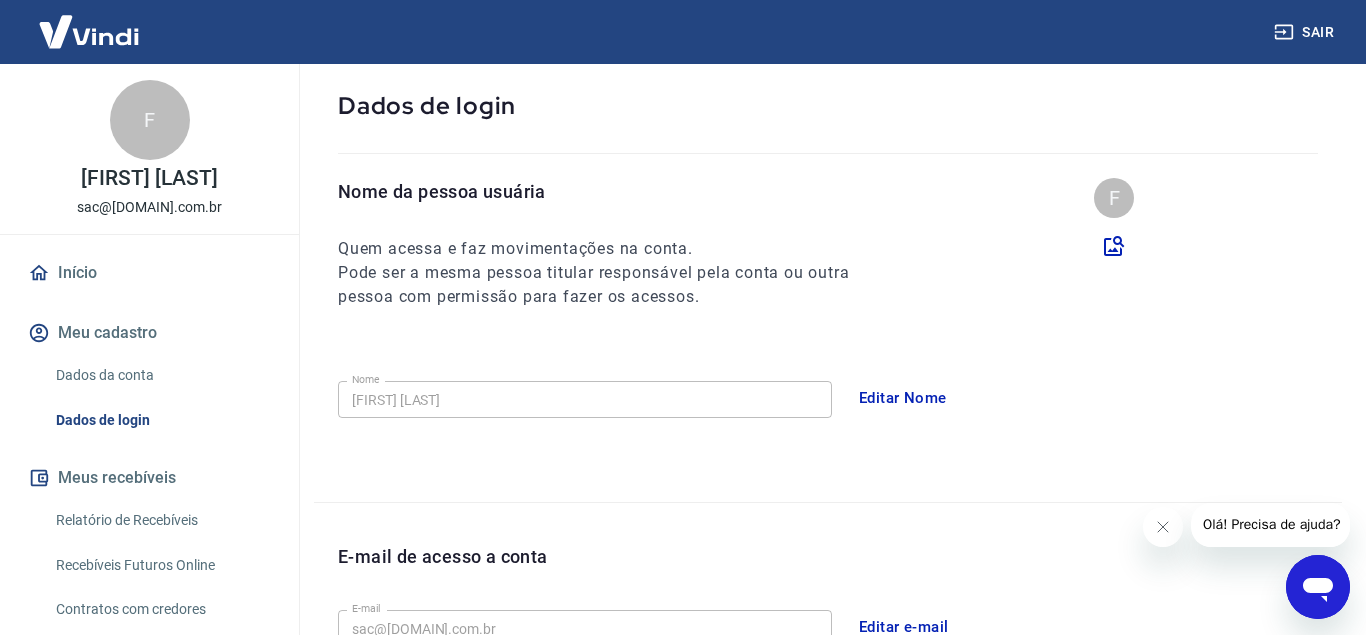 scroll, scrollTop: 204, scrollLeft: 0, axis: vertical 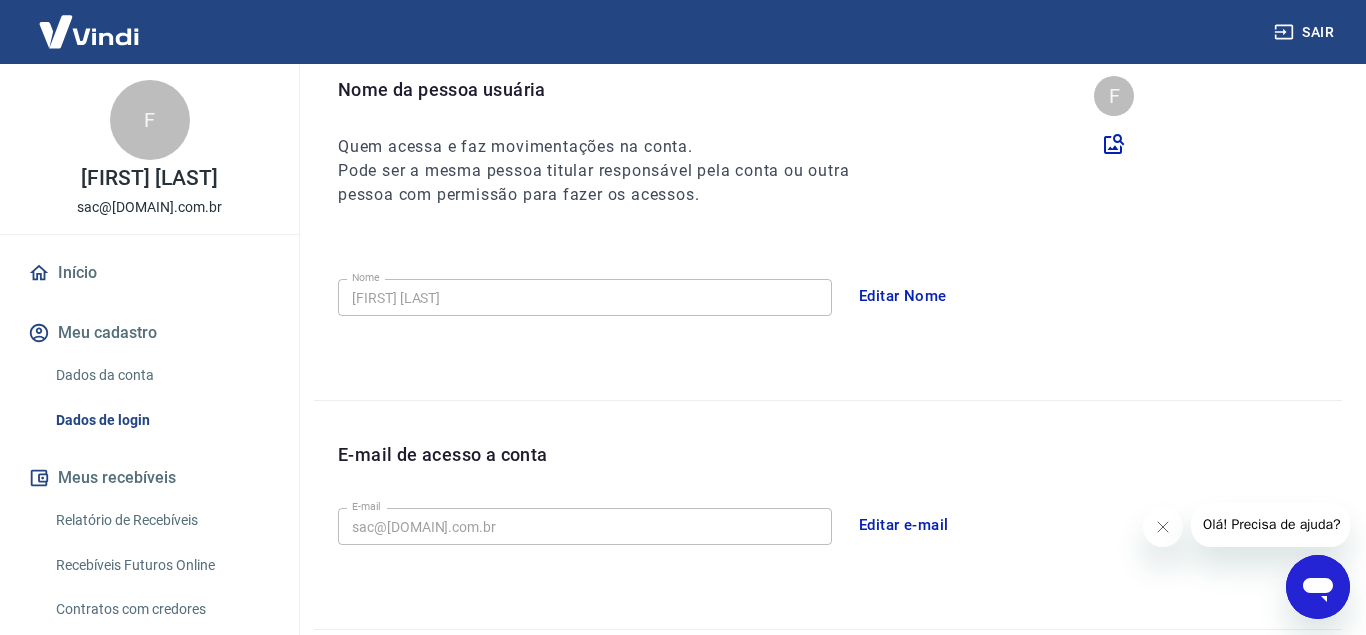 click on "Início" at bounding box center (149, 273) 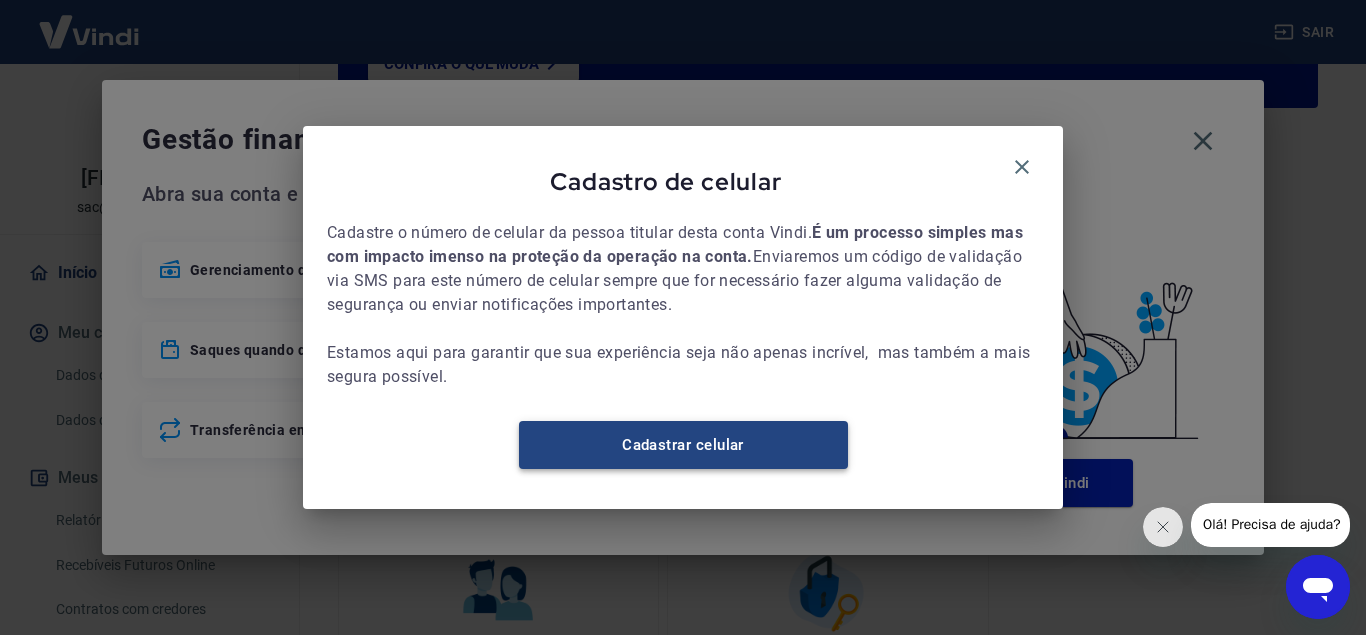 click on "Cadastrar celular" at bounding box center [683, 445] 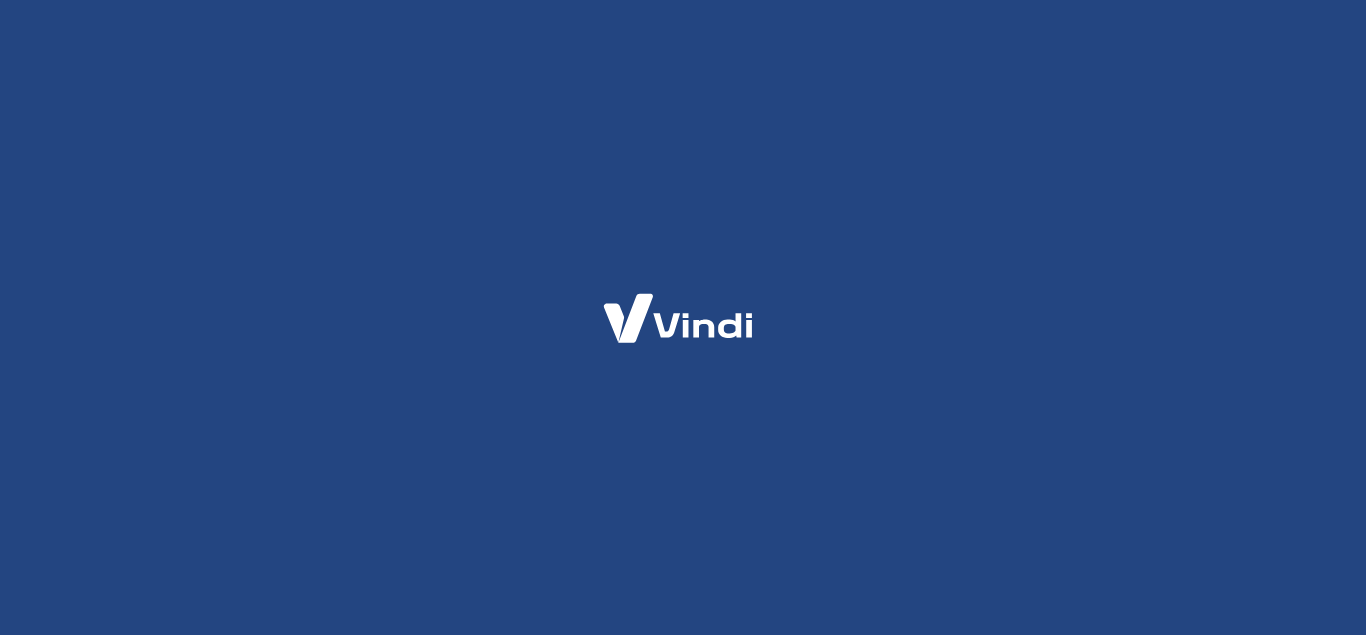 scroll, scrollTop: 0, scrollLeft: 0, axis: both 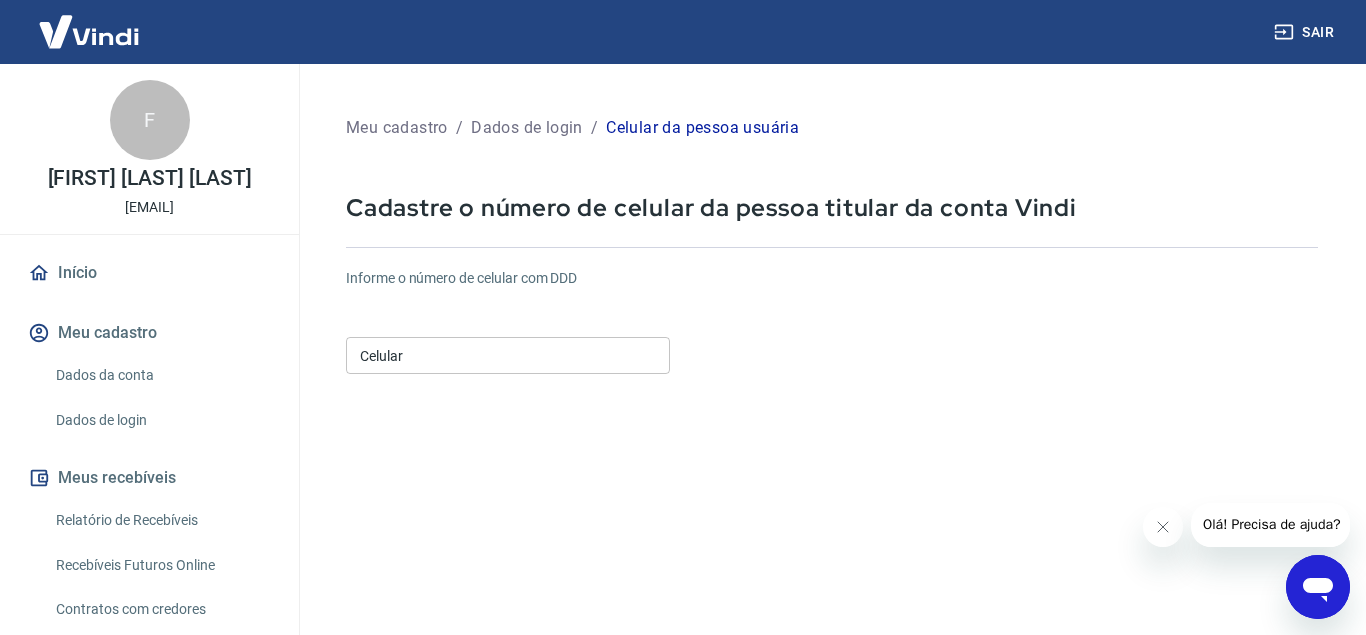 click on "Celular Celular" at bounding box center [508, 353] 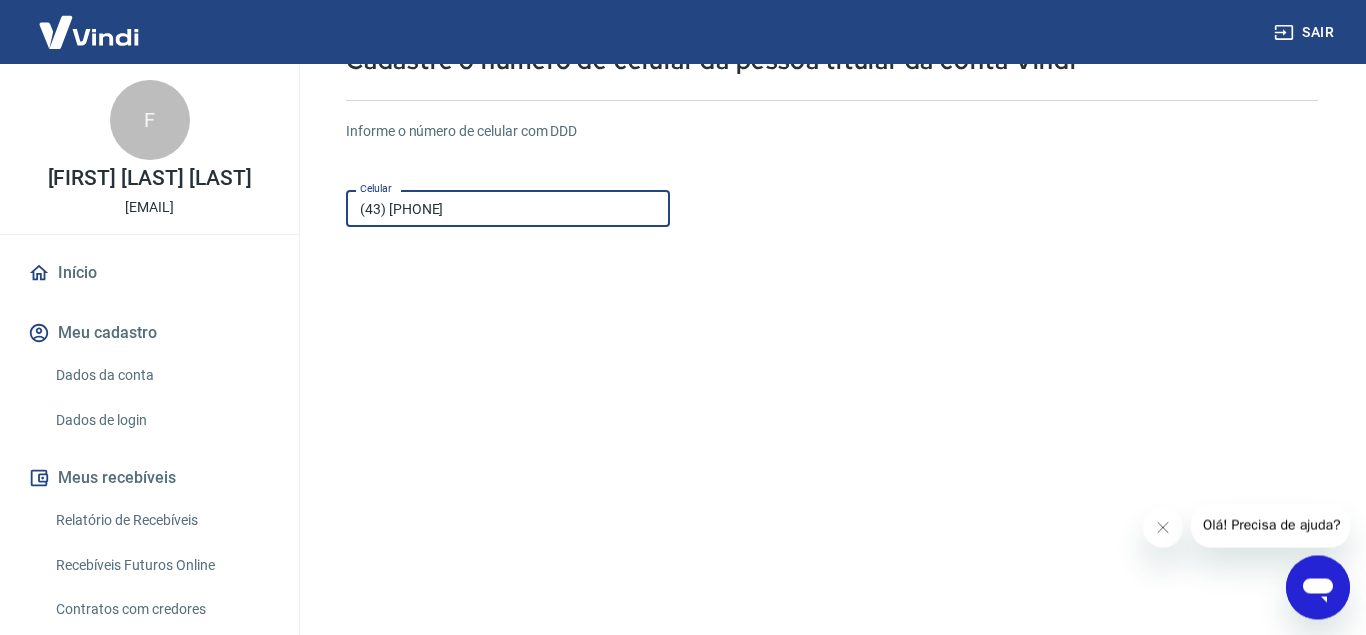 scroll, scrollTop: 0, scrollLeft: 0, axis: both 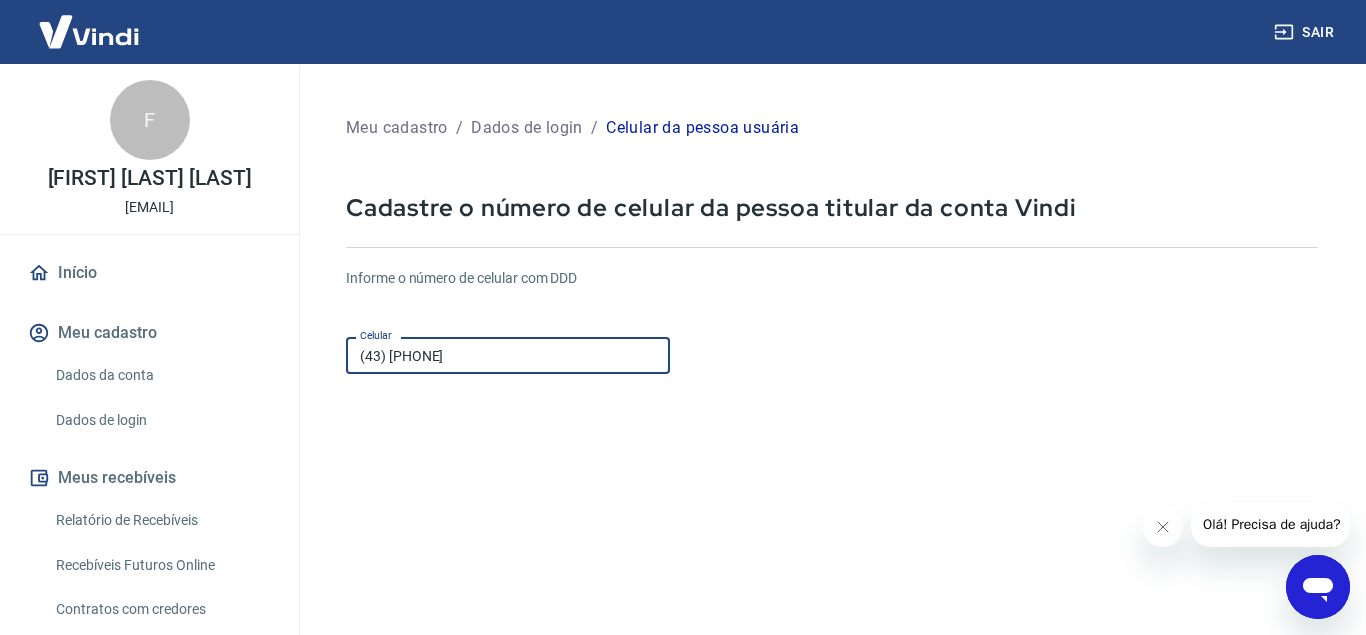 click on "(43) [PHONE]" at bounding box center (508, 355) 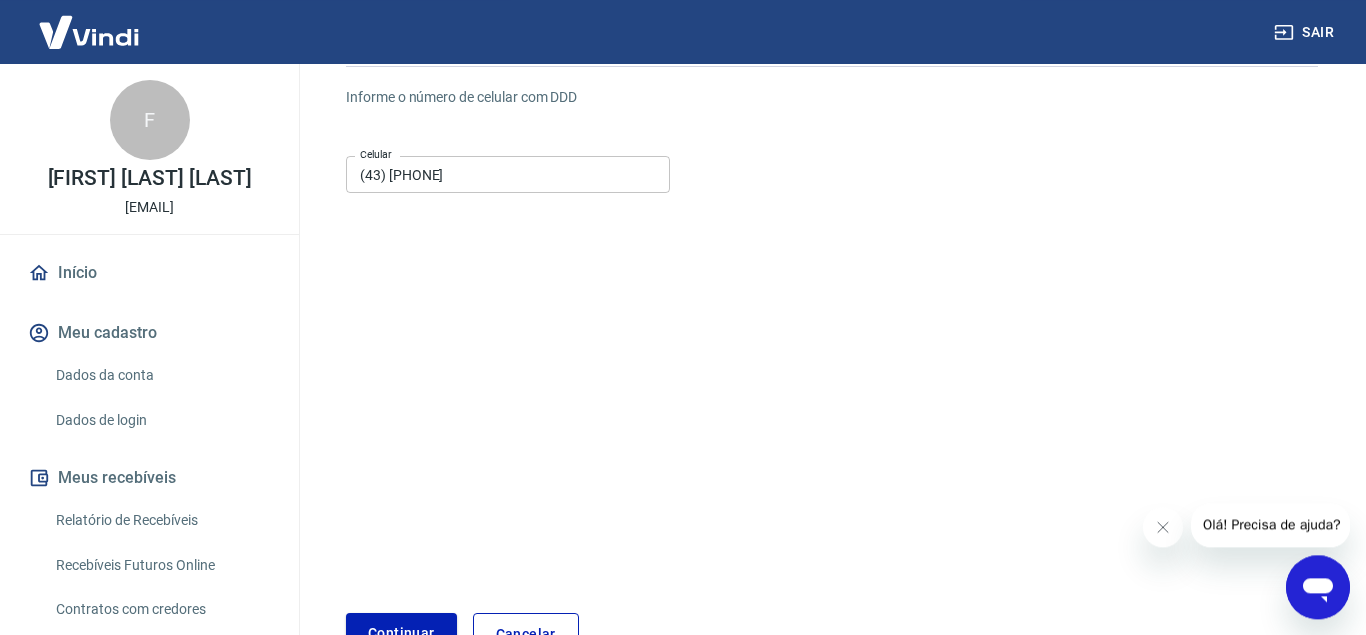scroll, scrollTop: 312, scrollLeft: 0, axis: vertical 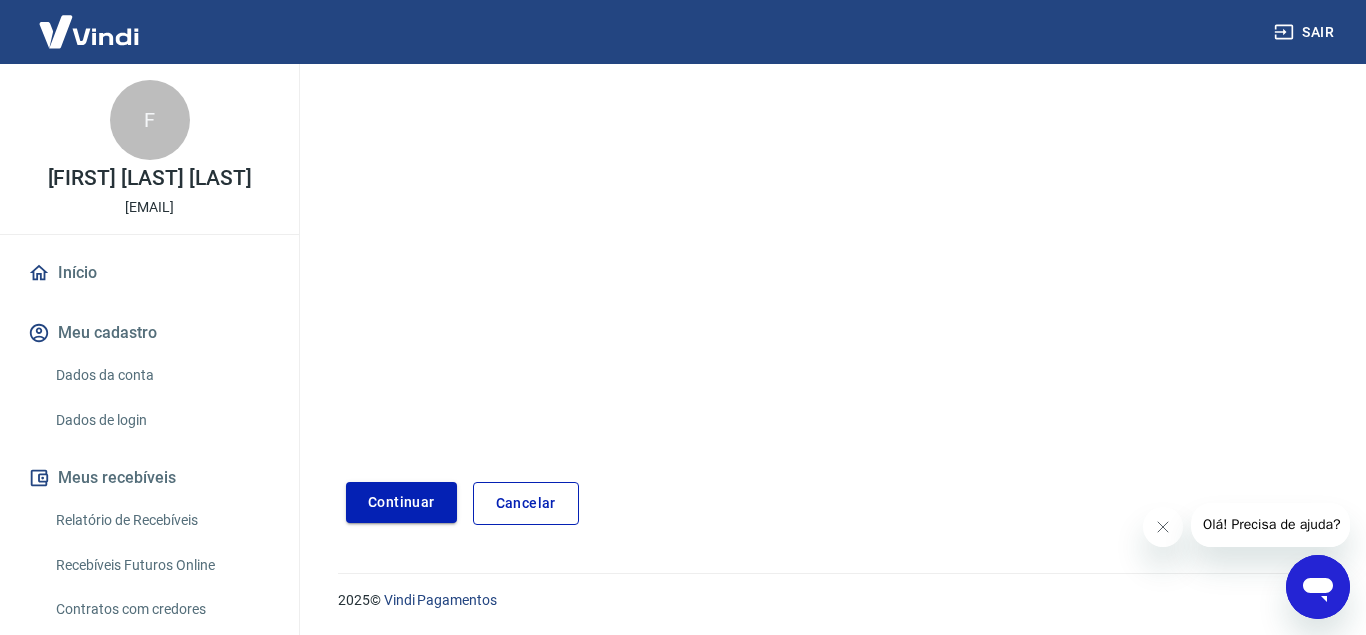 click on "Continuar" at bounding box center [401, 502] 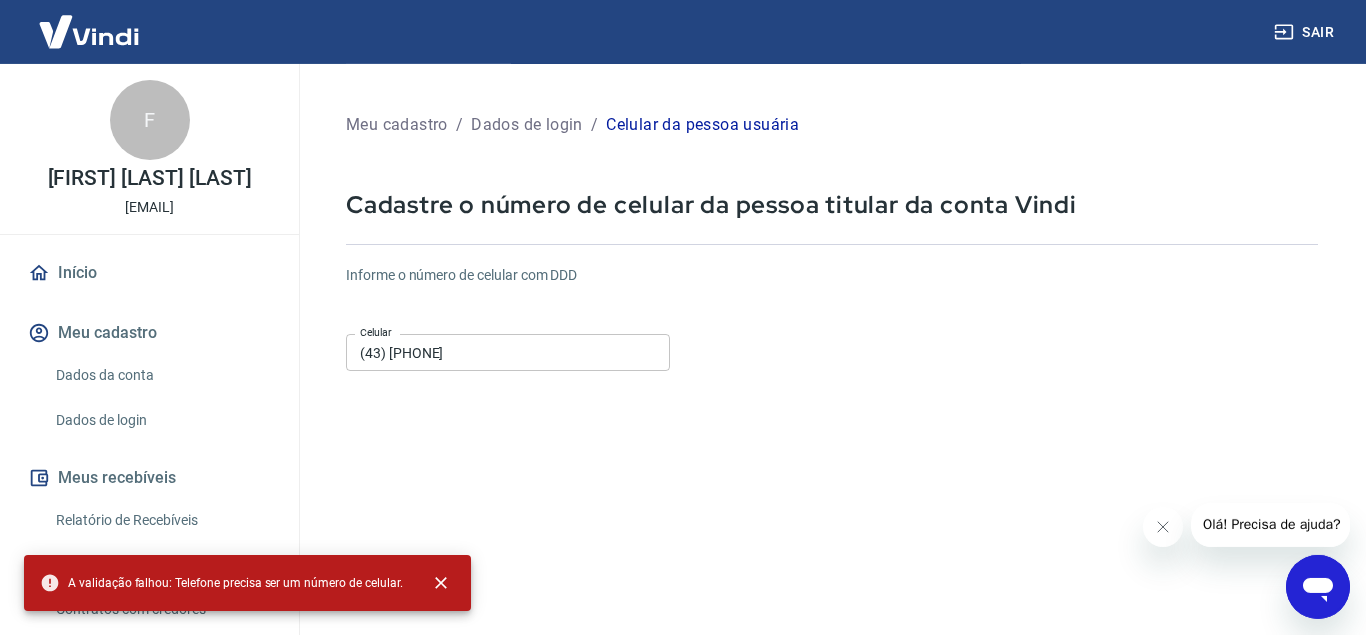 scroll, scrollTop: 0, scrollLeft: 0, axis: both 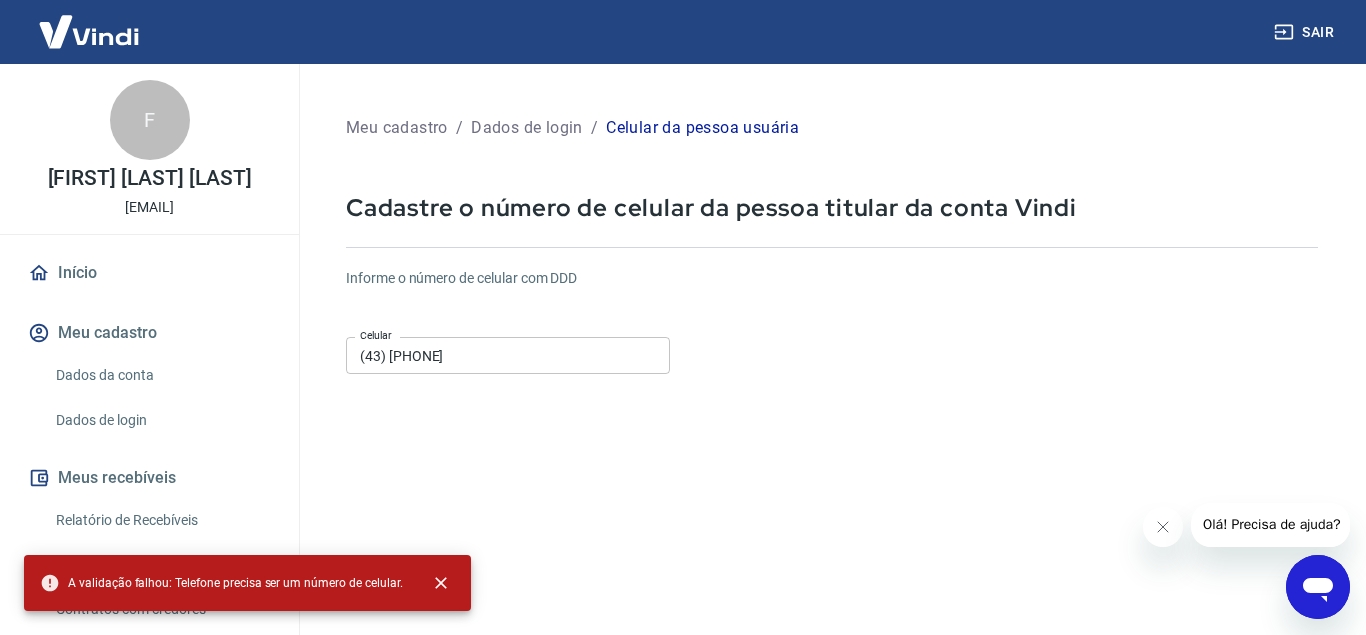 click on "(43) [PHONE]" at bounding box center (508, 355) 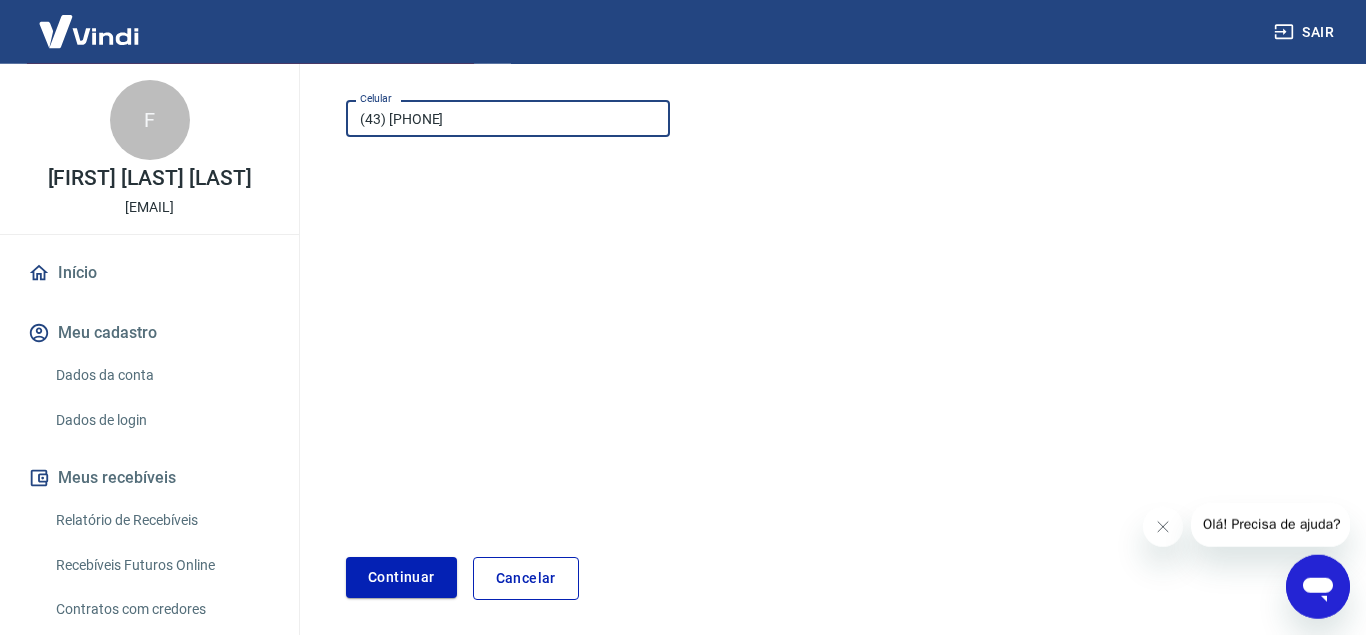 scroll, scrollTop: 306, scrollLeft: 0, axis: vertical 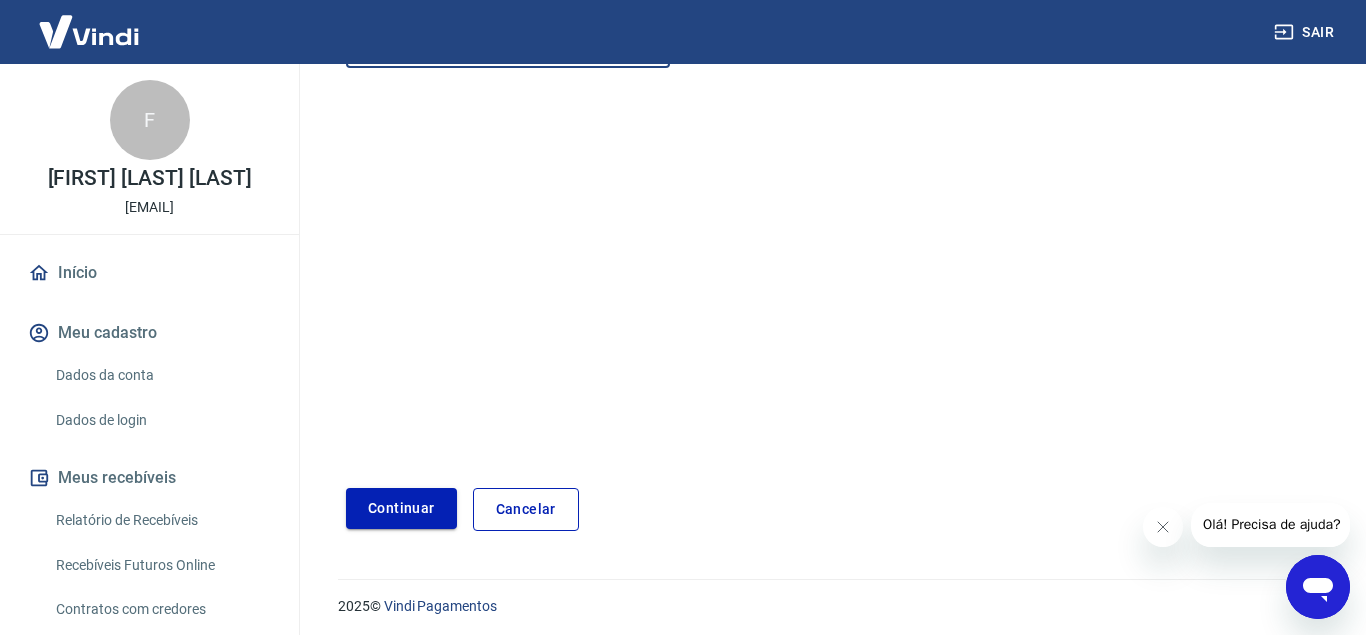 type on "(43) [PHONE]" 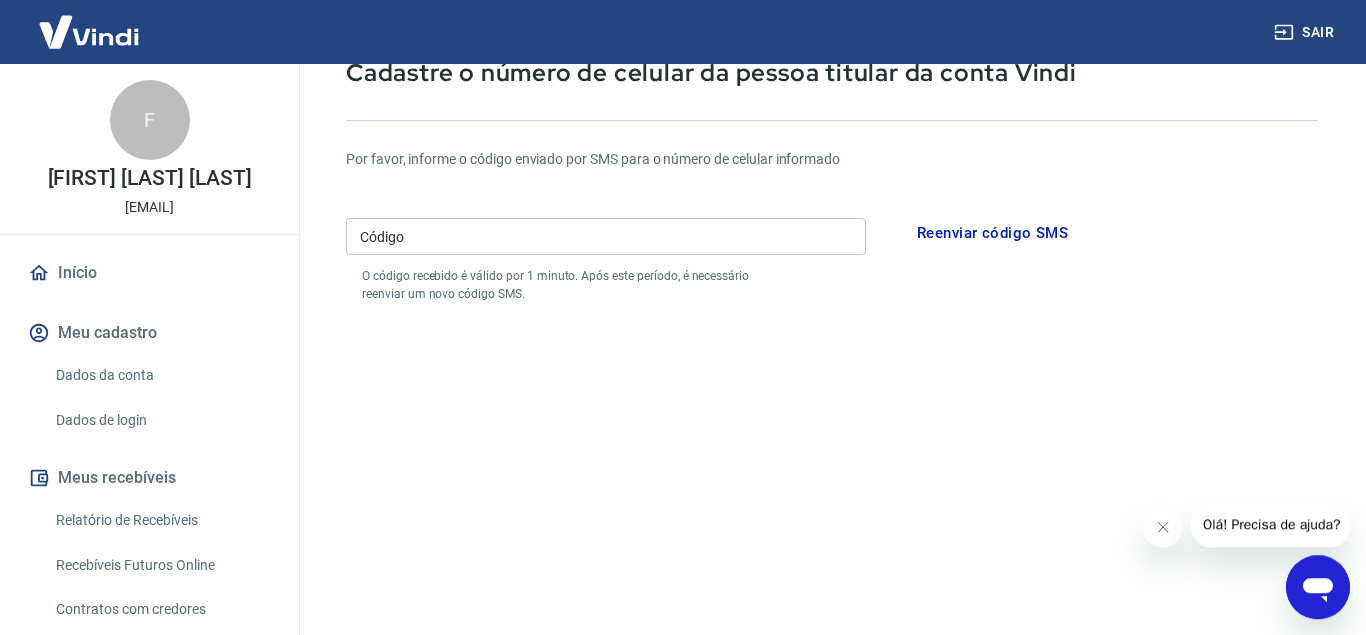 scroll, scrollTop: 102, scrollLeft: 0, axis: vertical 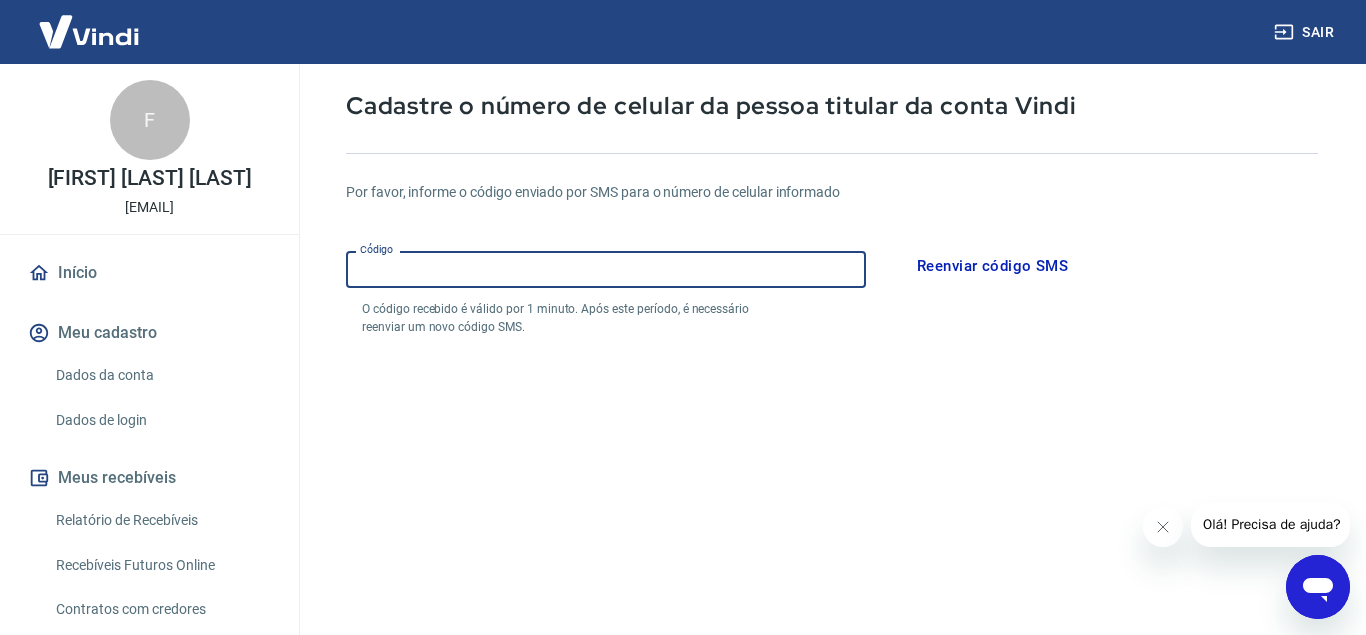click on "Código" at bounding box center [606, 269] 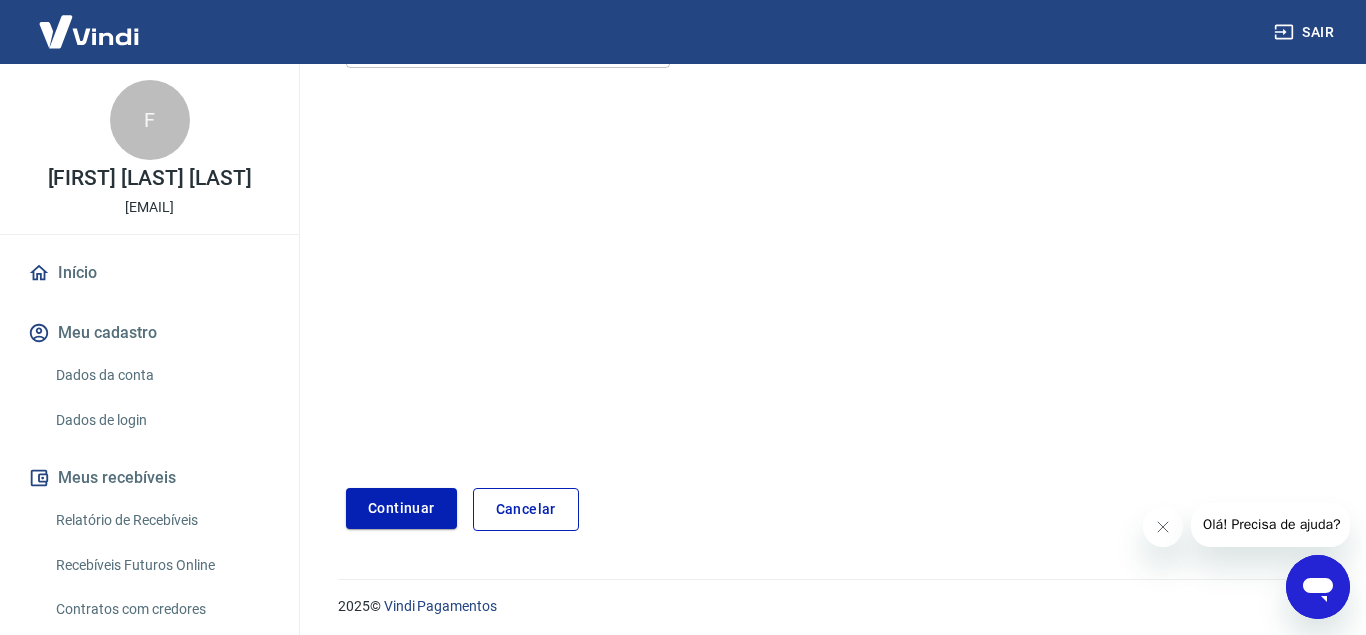 scroll, scrollTop: 0, scrollLeft: 0, axis: both 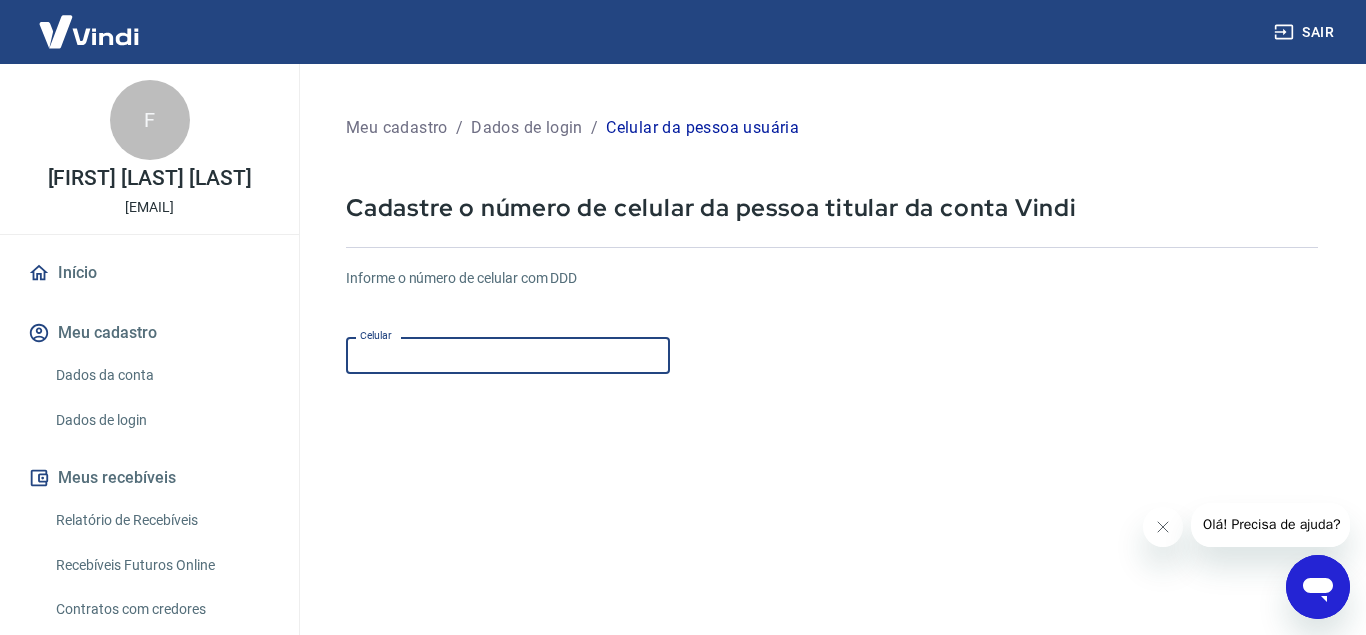 click on "Celular" at bounding box center (508, 355) 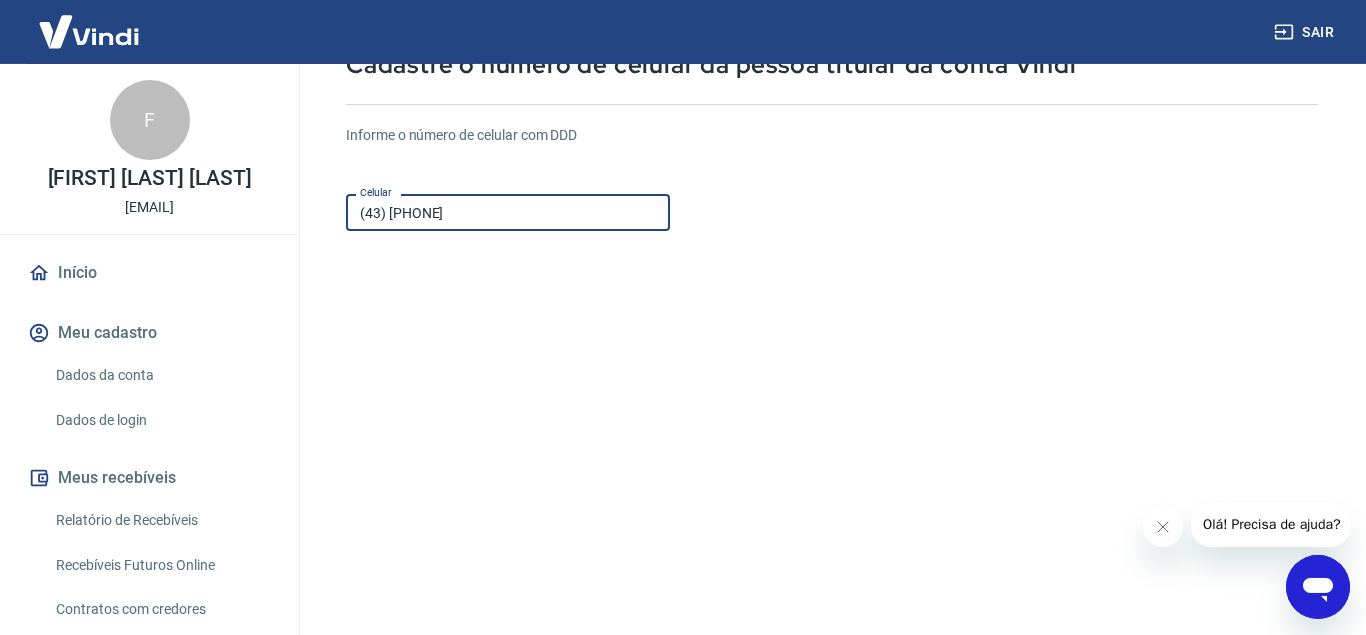 scroll, scrollTop: 204, scrollLeft: 0, axis: vertical 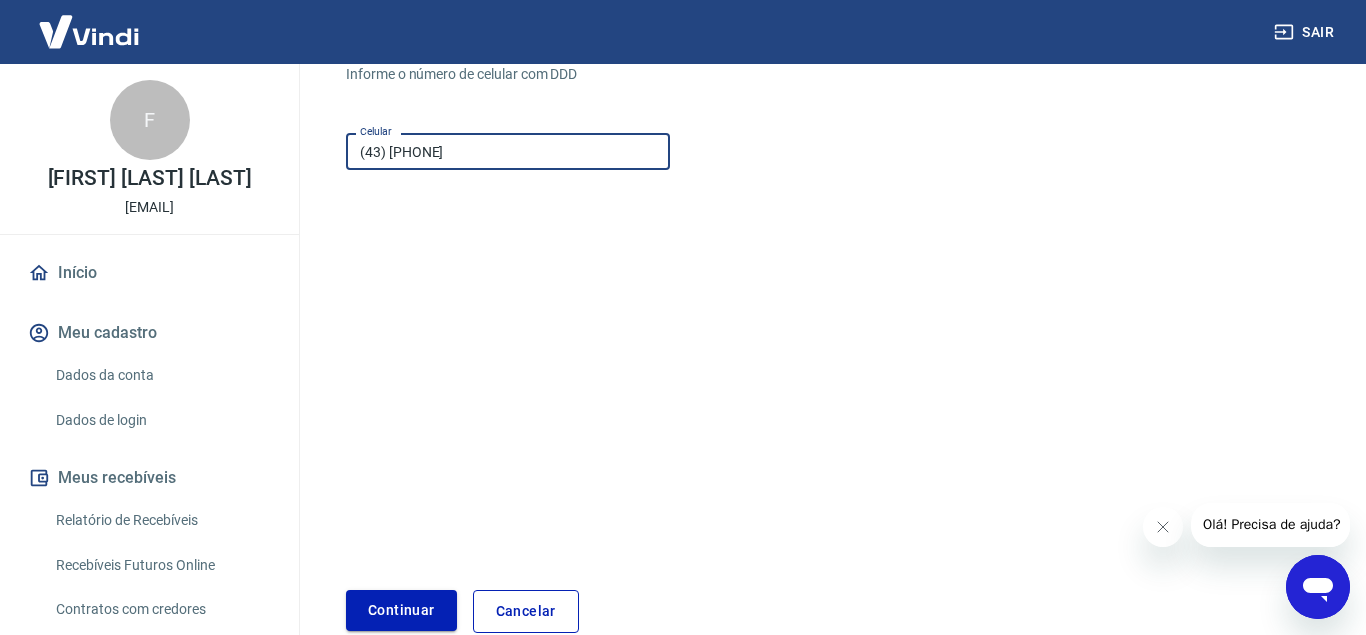 type on "(43) [PHONE]" 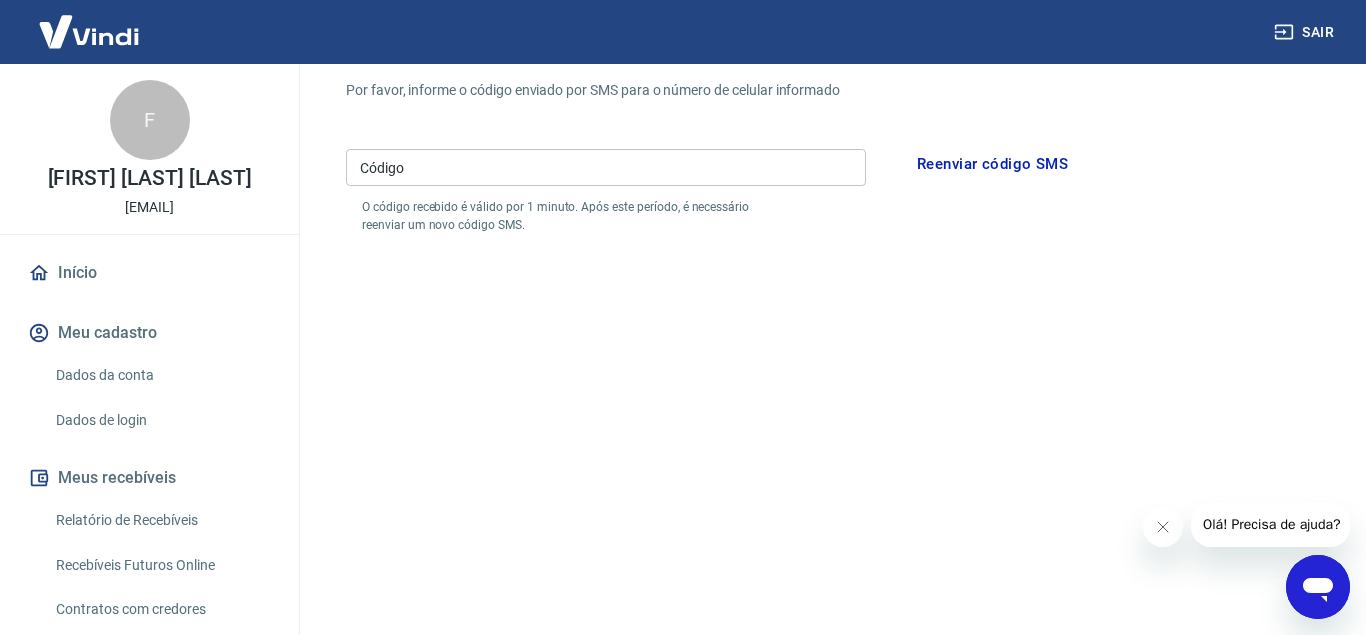 click on "Código" at bounding box center [606, 167] 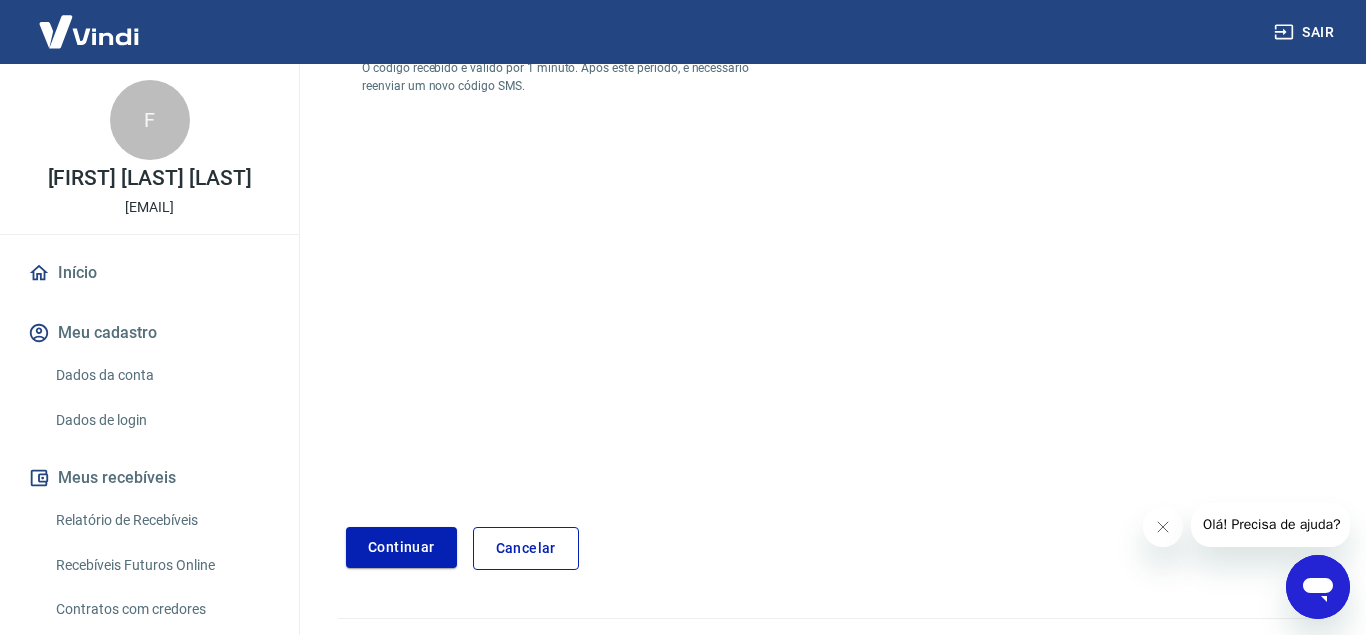 scroll, scrollTop: 388, scrollLeft: 0, axis: vertical 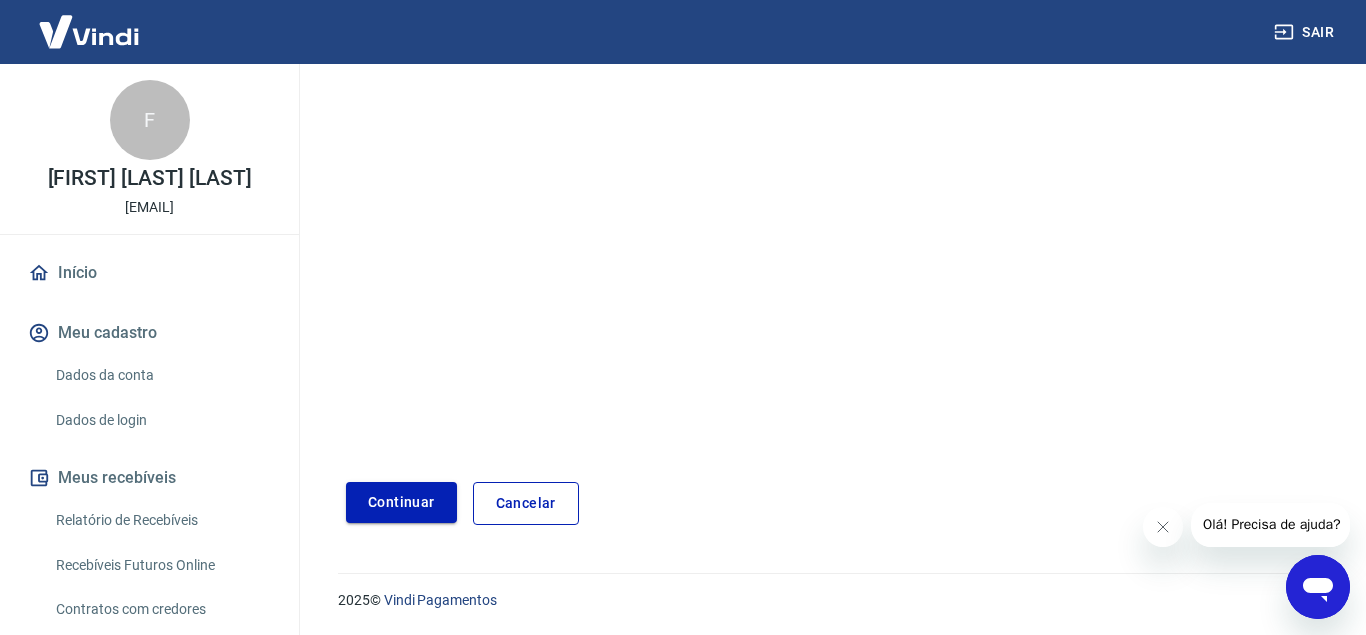 type on "123248" 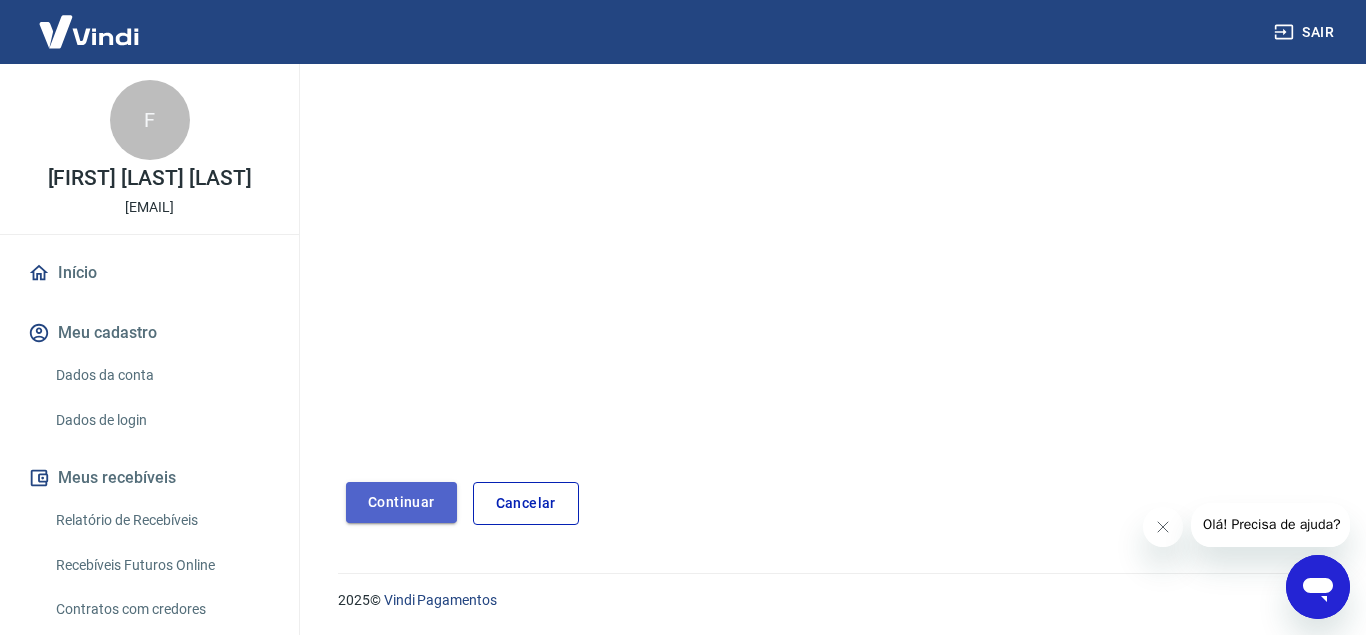 click on "Continuar" at bounding box center [401, 502] 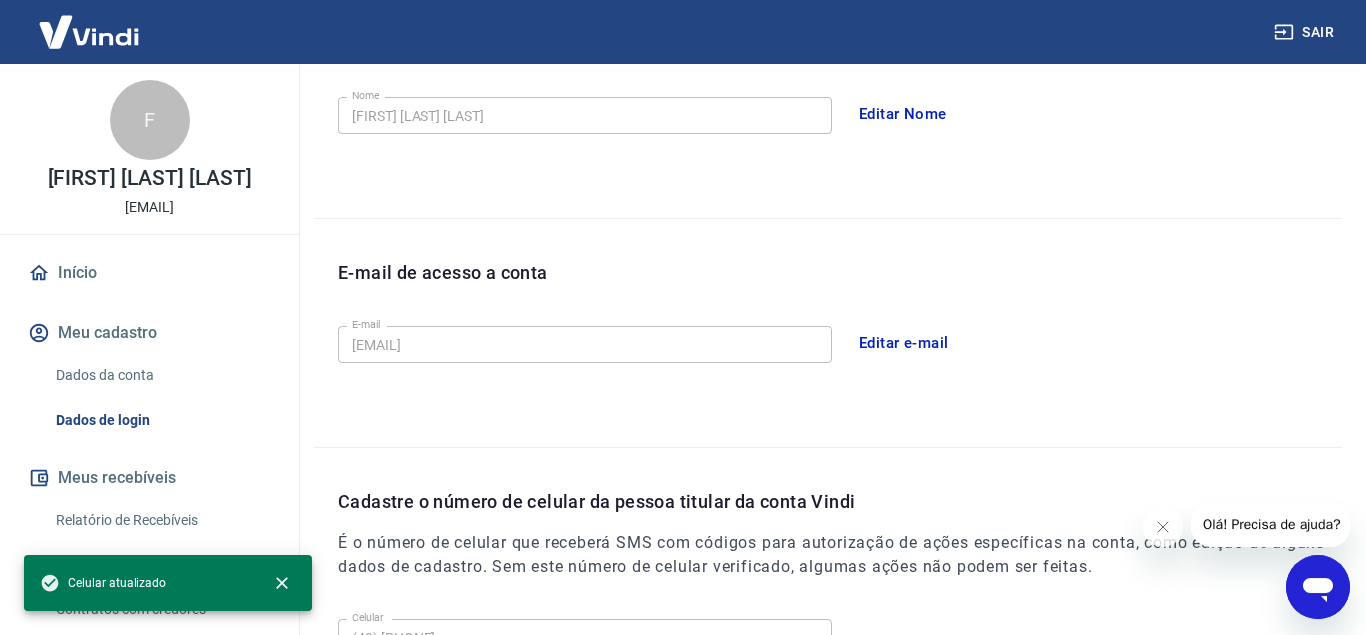 scroll, scrollTop: 646, scrollLeft: 0, axis: vertical 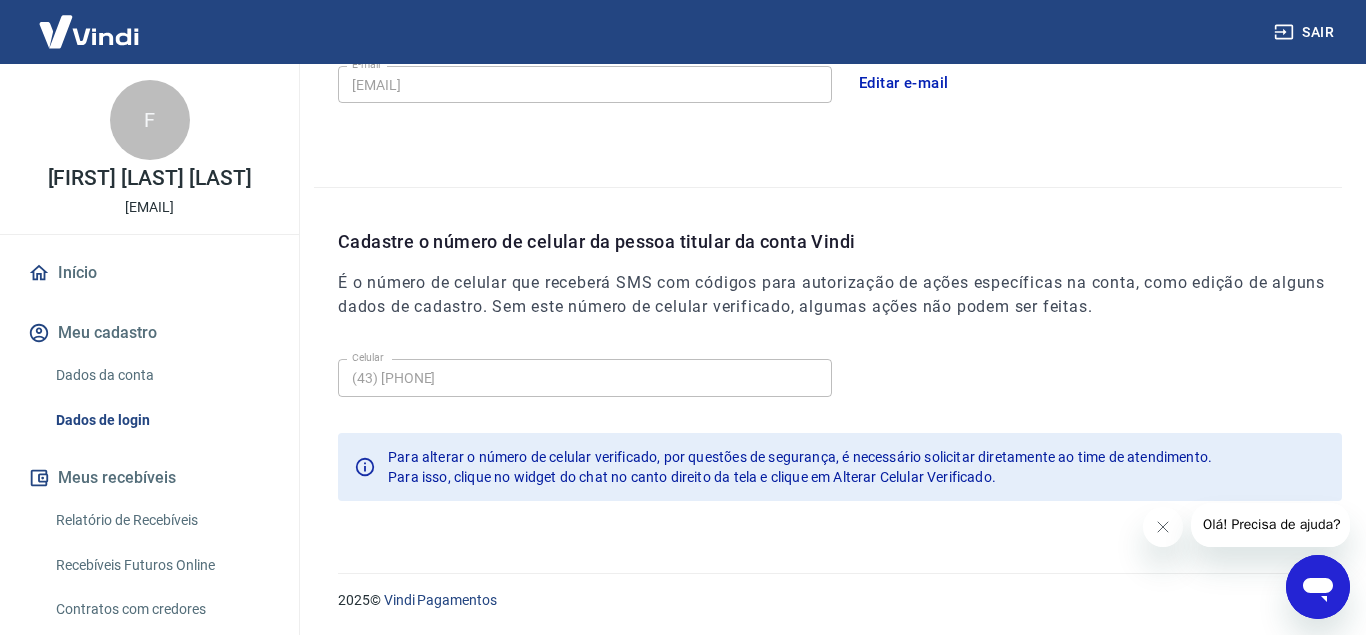 click on "Início" at bounding box center (149, 273) 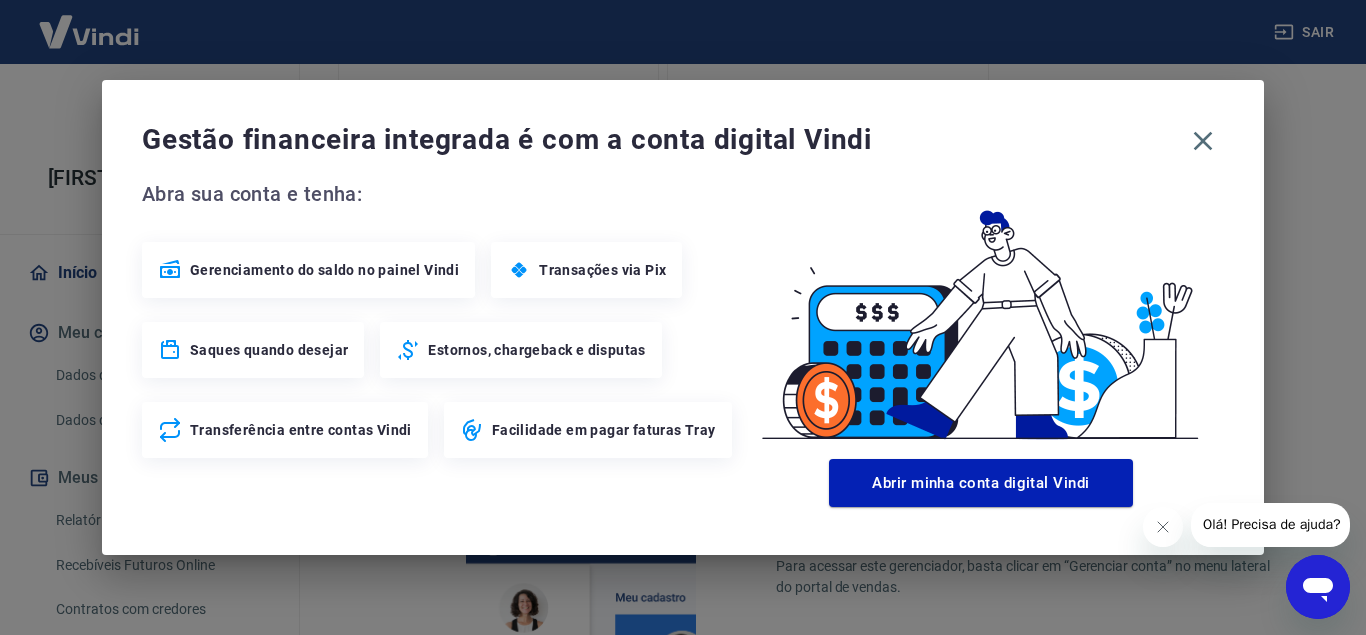 scroll, scrollTop: 1192, scrollLeft: 0, axis: vertical 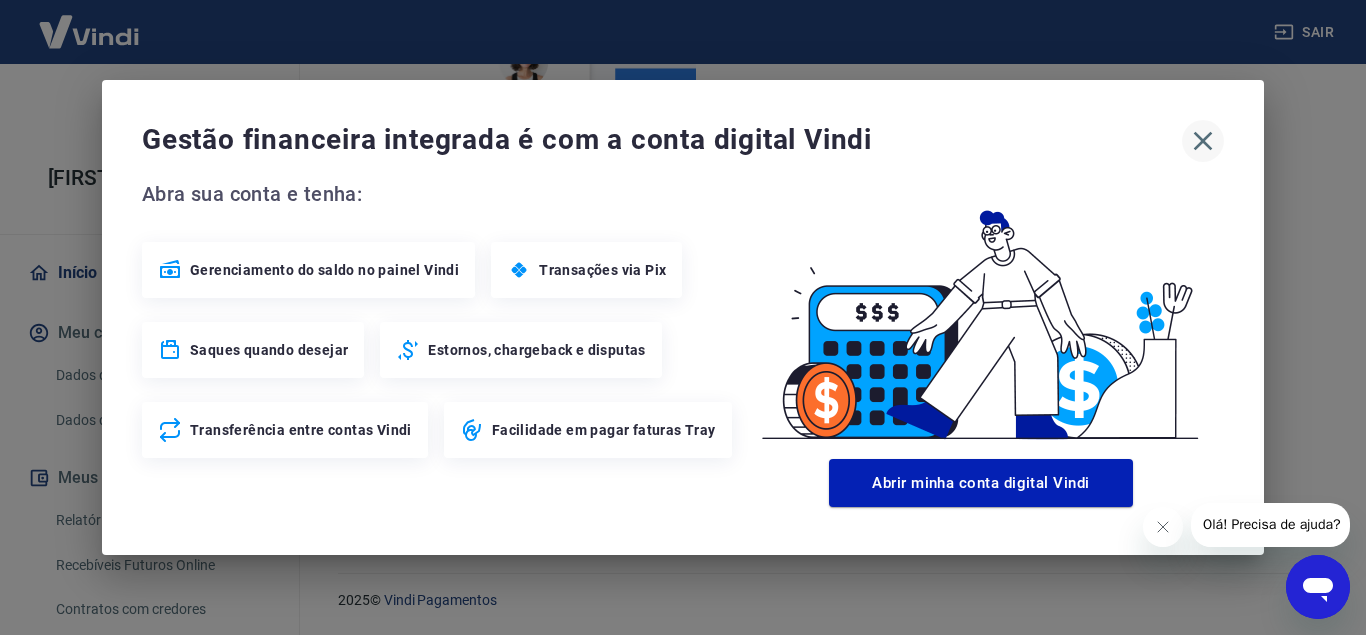 click 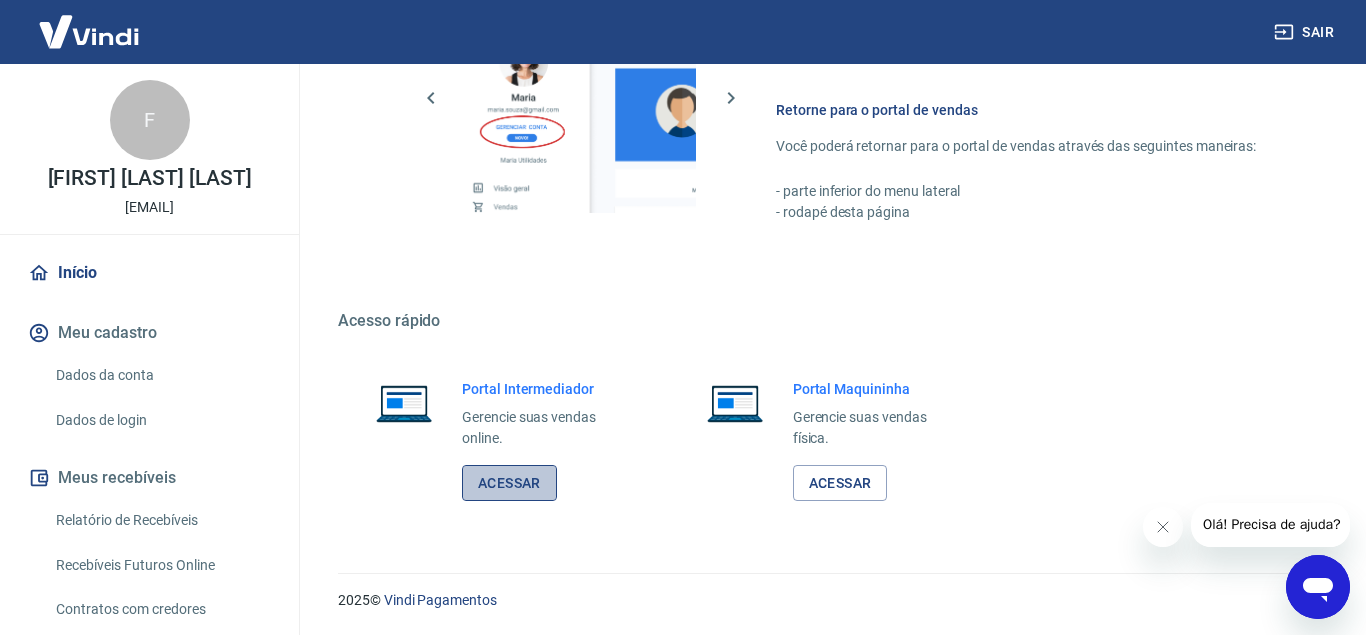 click on "Acessar" at bounding box center (509, 483) 